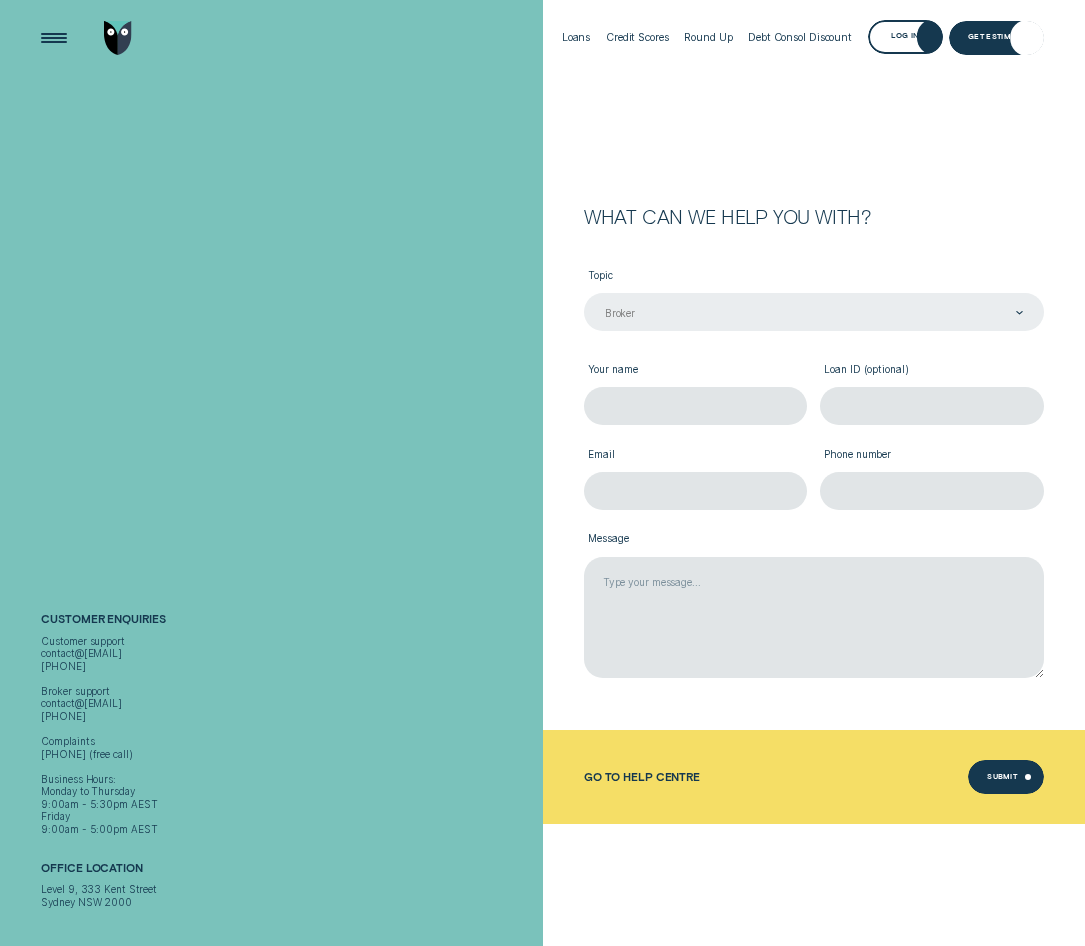 scroll, scrollTop: 0, scrollLeft: 0, axis: both 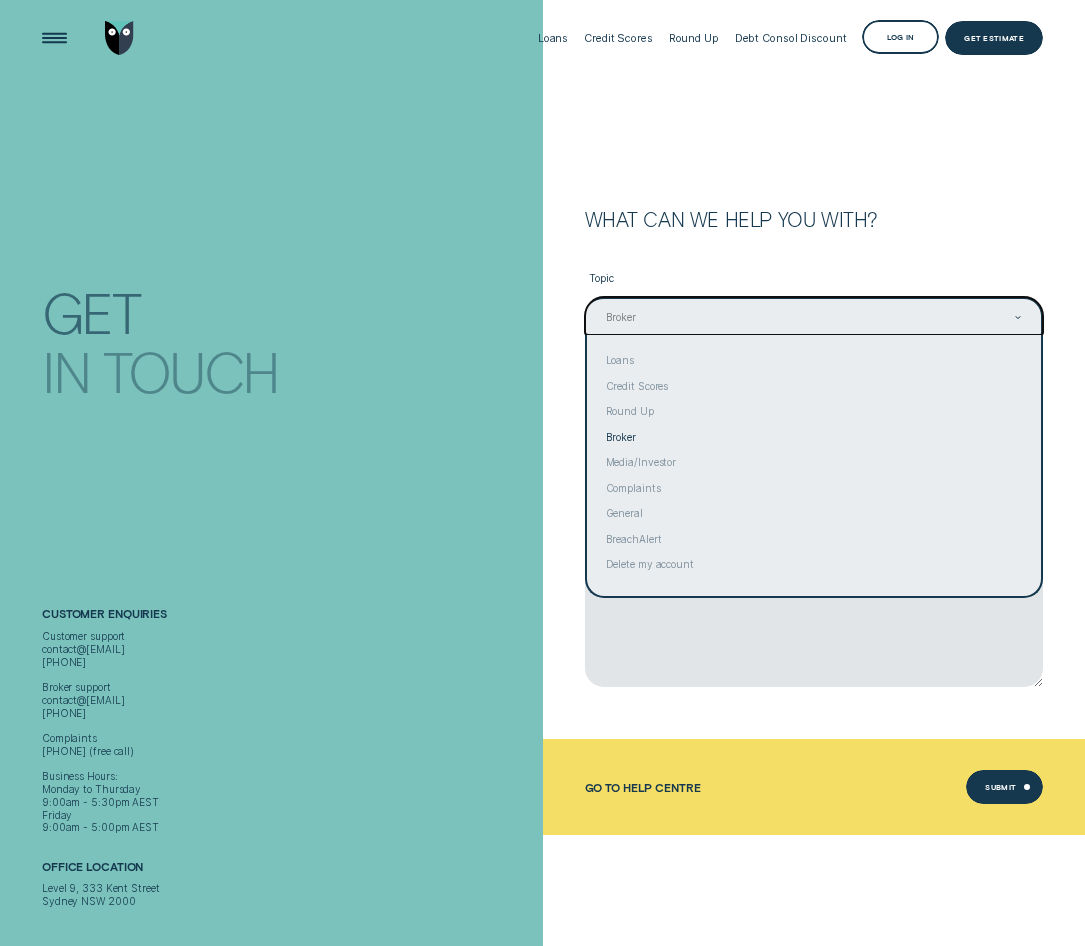 click on "Broker" at bounding box center [814, 316] 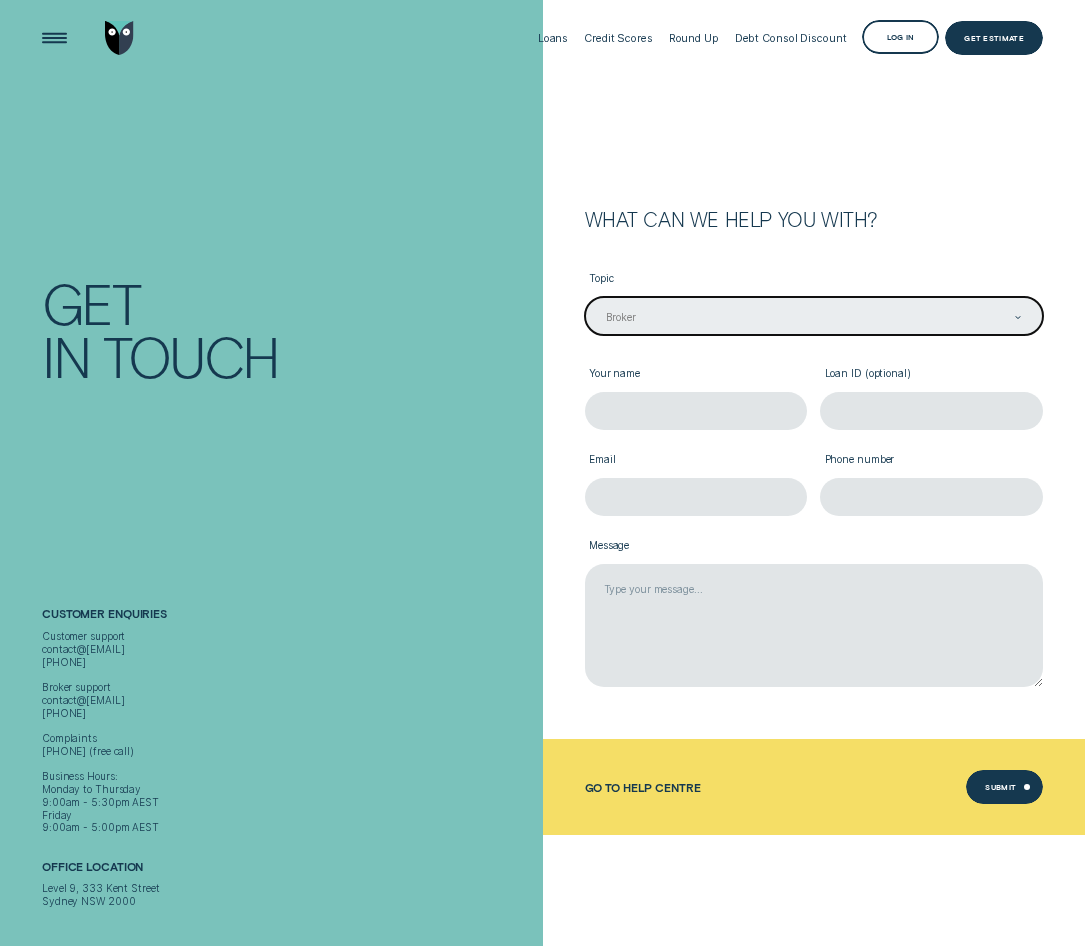 click on "Broker" at bounding box center (814, 316) 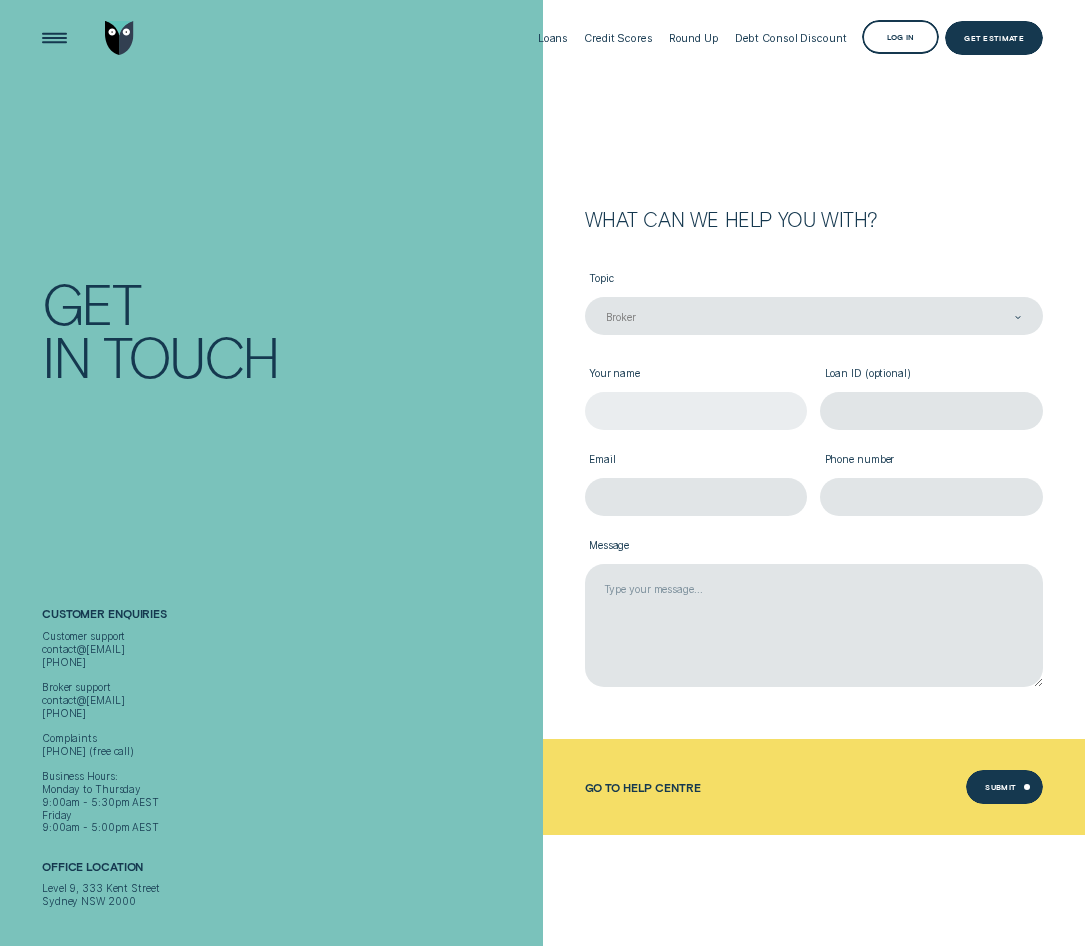 click on "Your name" at bounding box center (696, 411) 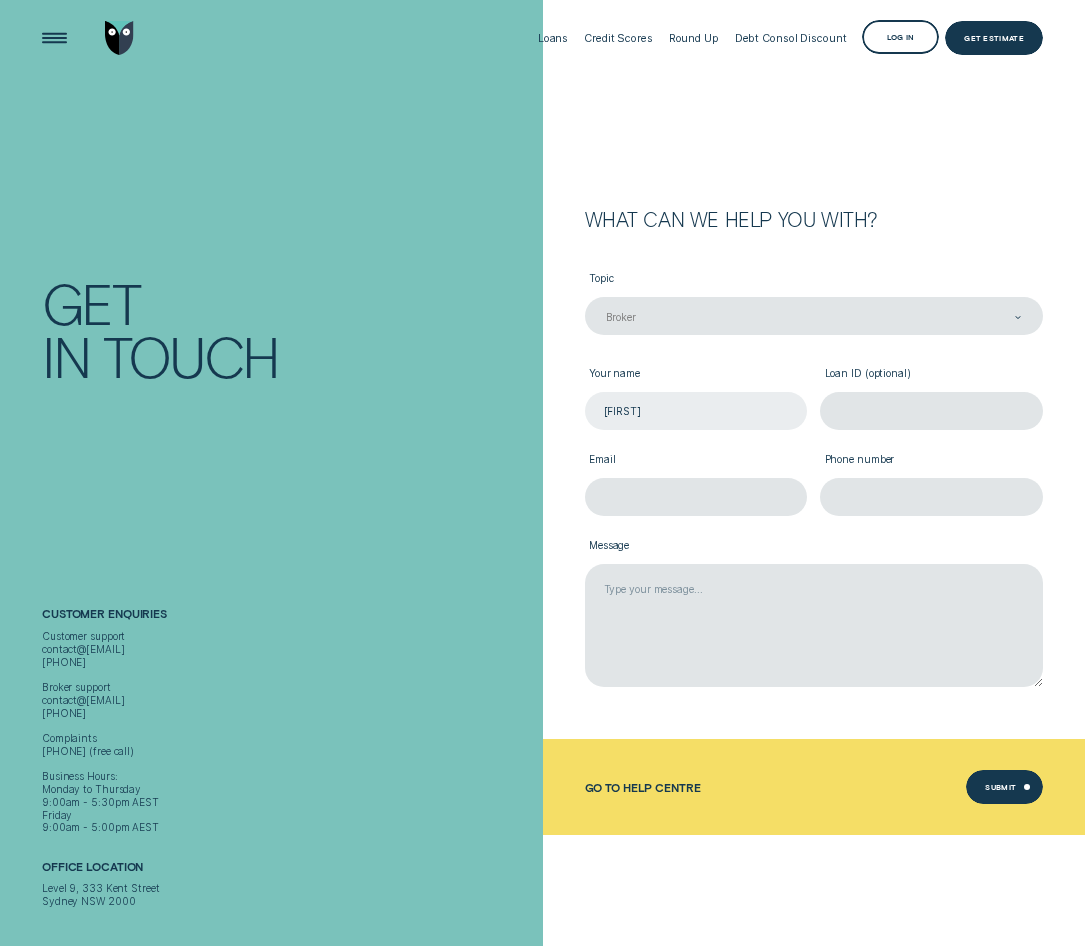 click on "[FIRST]" at bounding box center (696, 411) 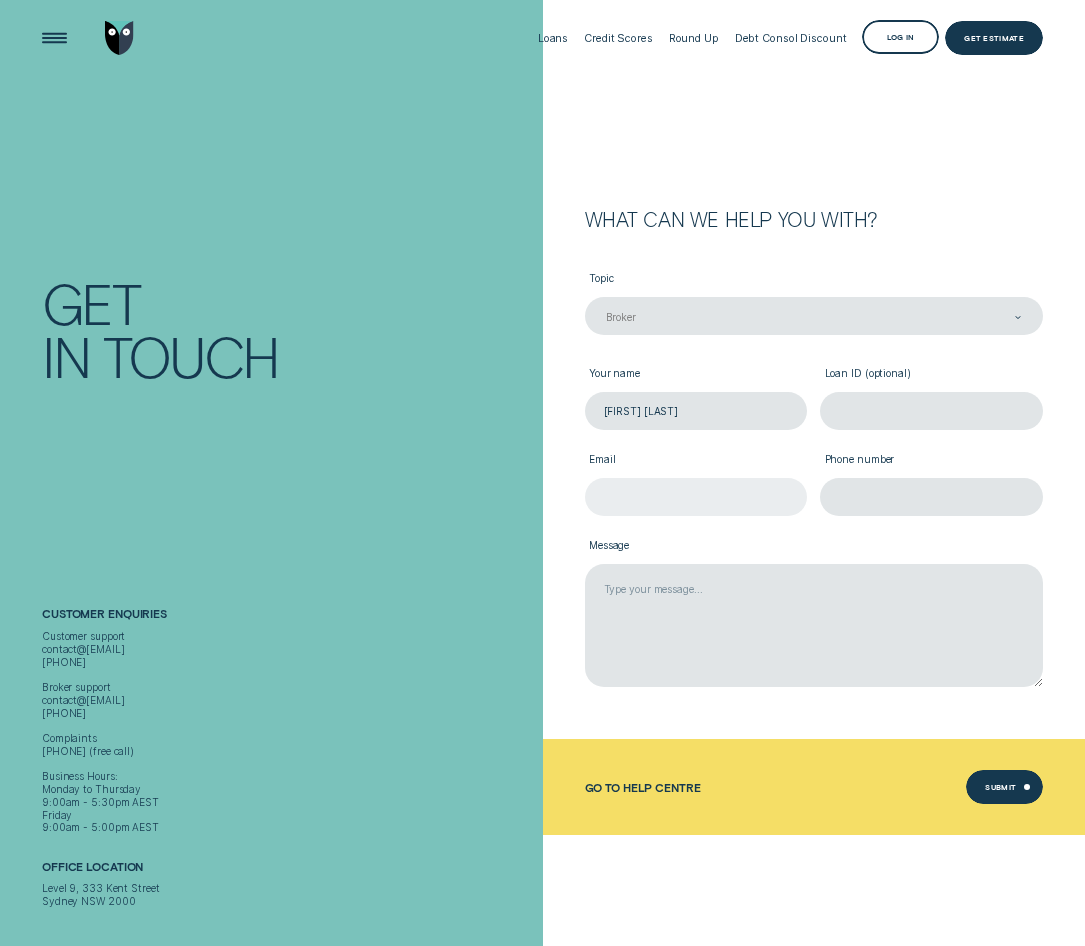 type on "[FIRST] [LAST]" 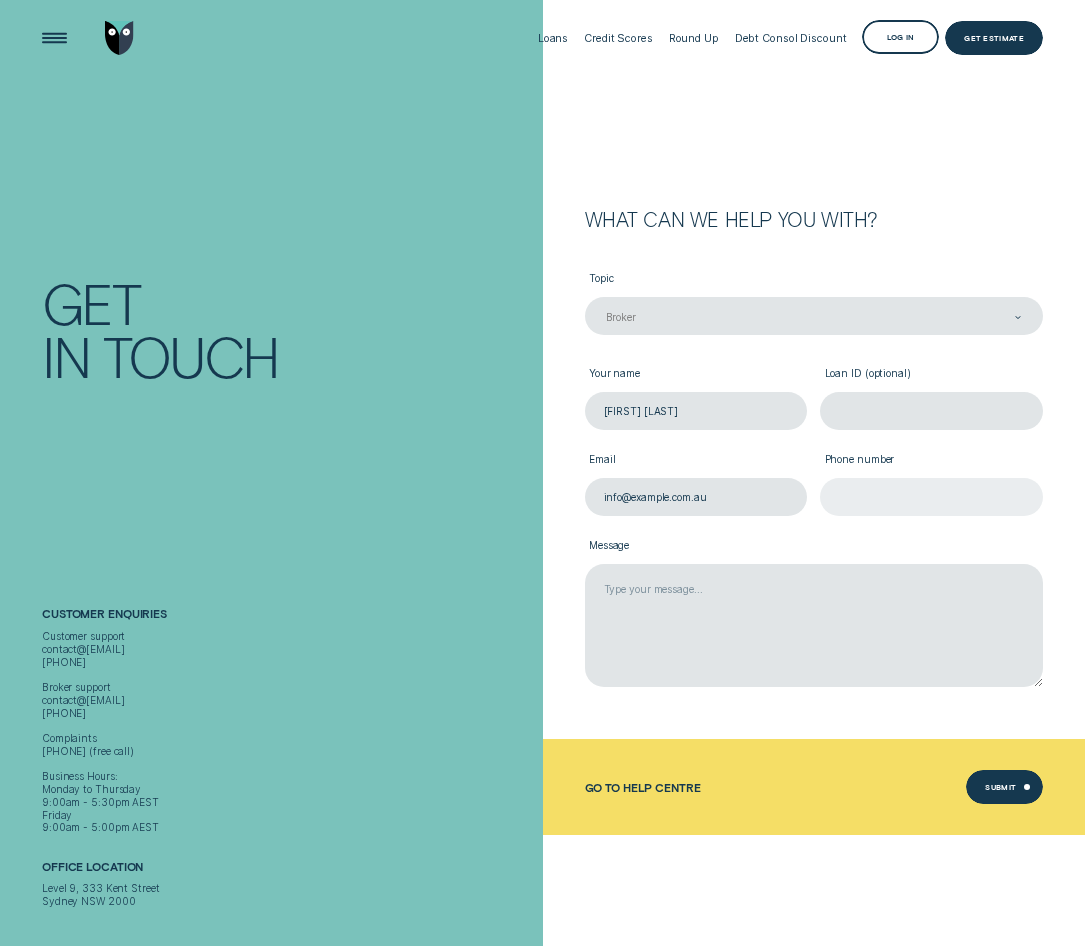 type on "info@example.com.au" 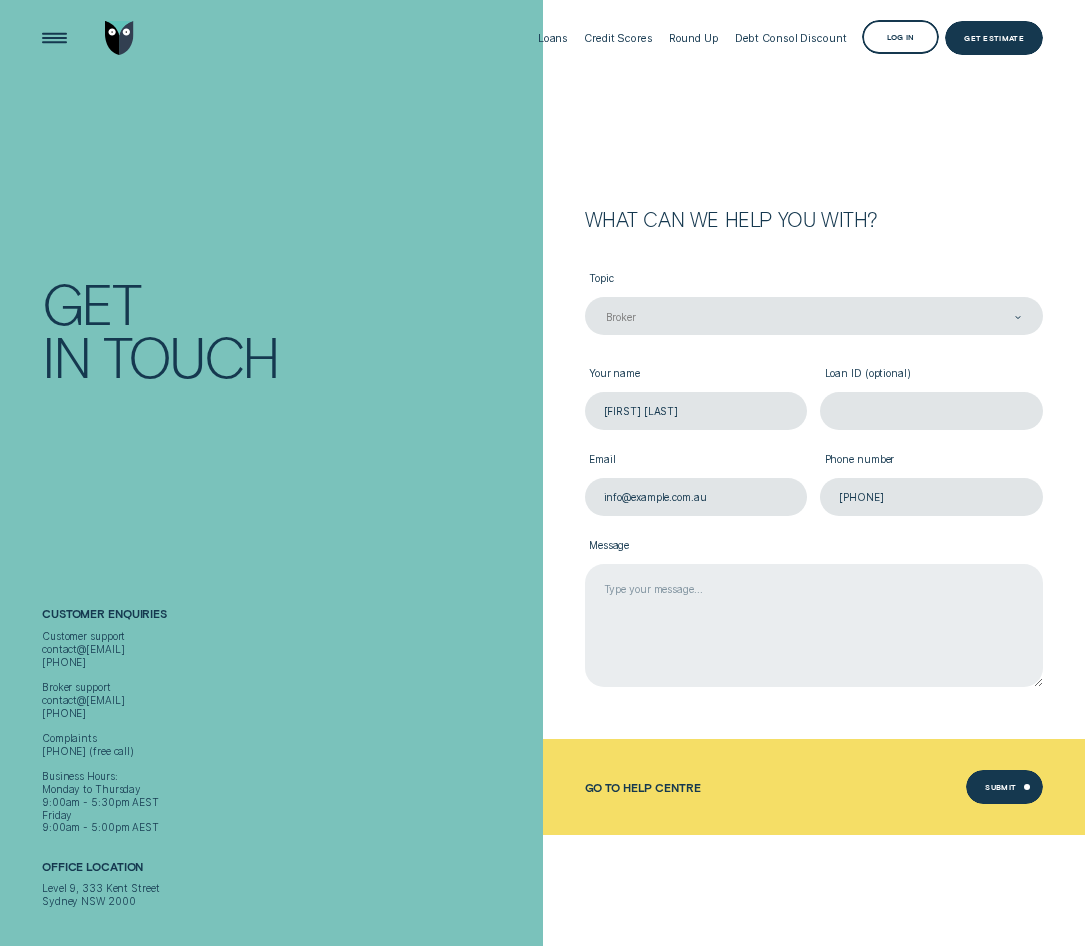 type on "[PHONE]" 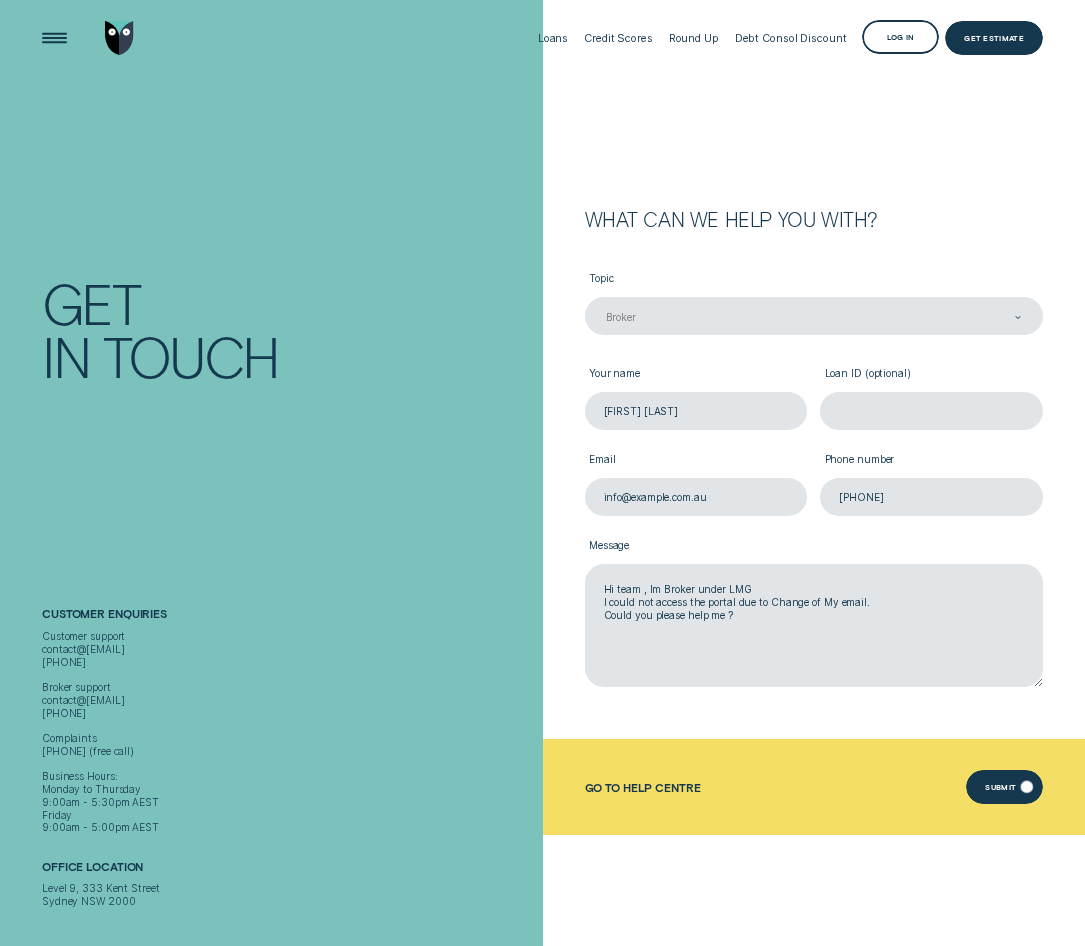 type on "Hi team , Im Broker under LMG
I could not access the portal due to Change of My email.
Could you please help me ?" 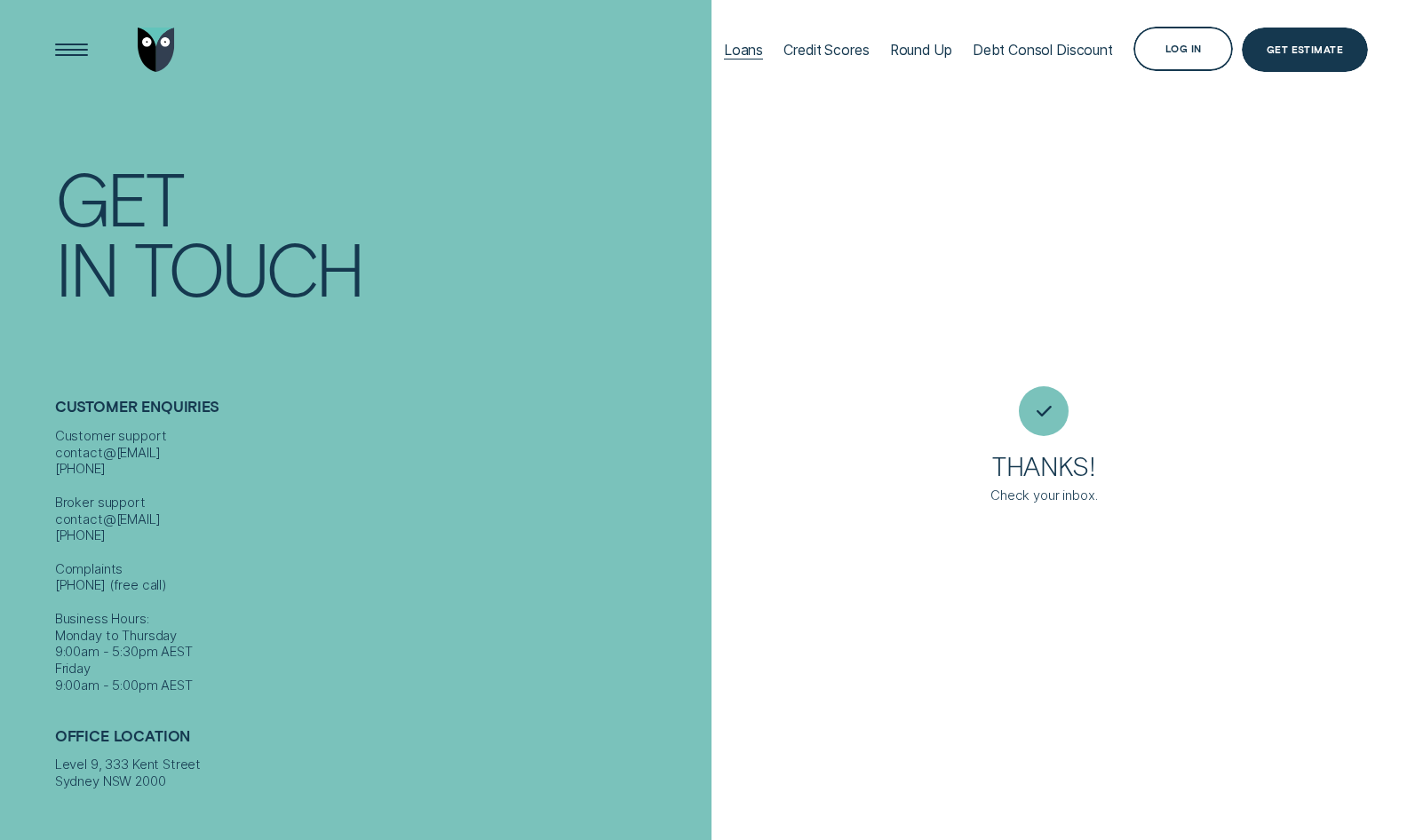 click on "Loans" at bounding box center [743, 50] 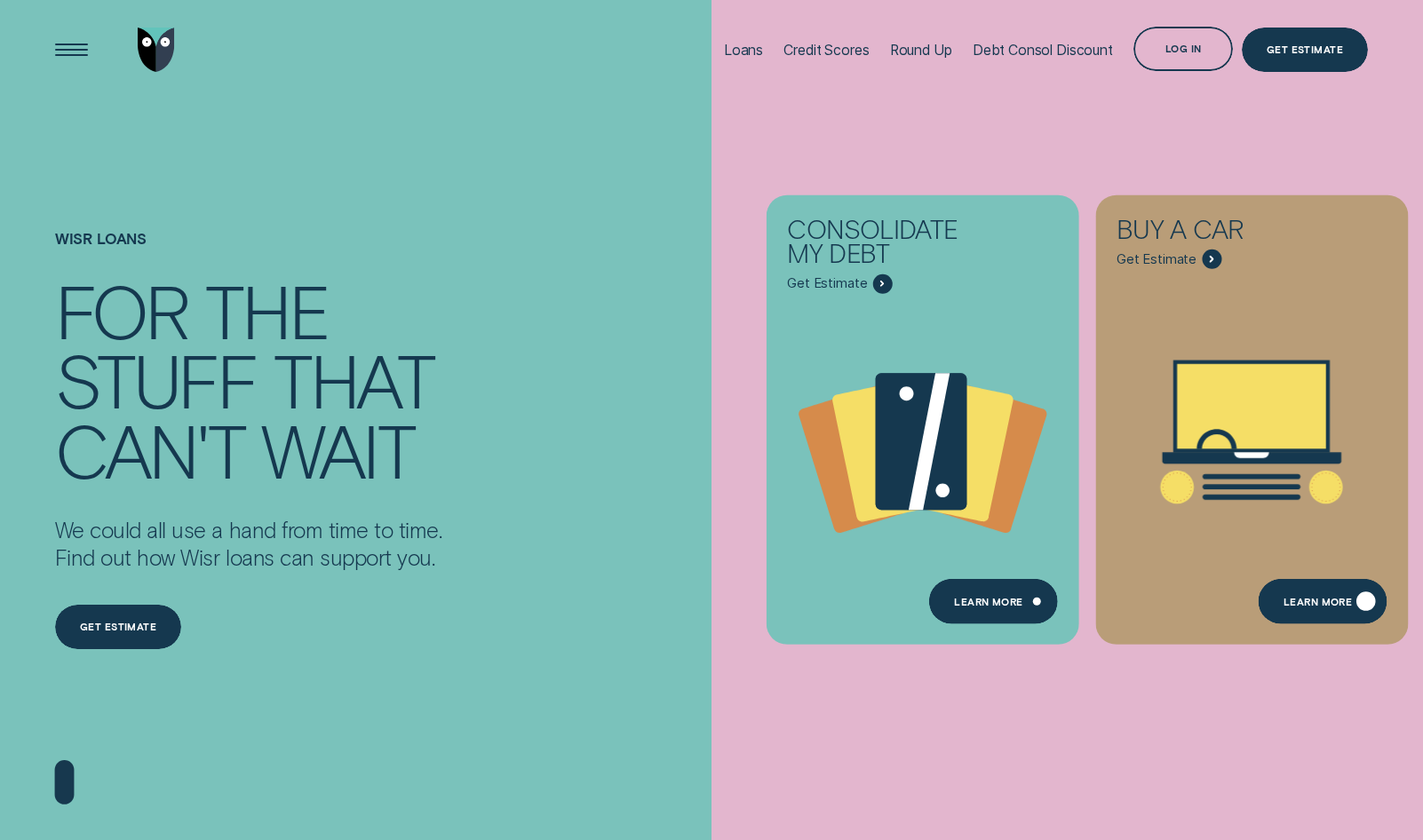 click on "Learn More" at bounding box center [1323, 601] 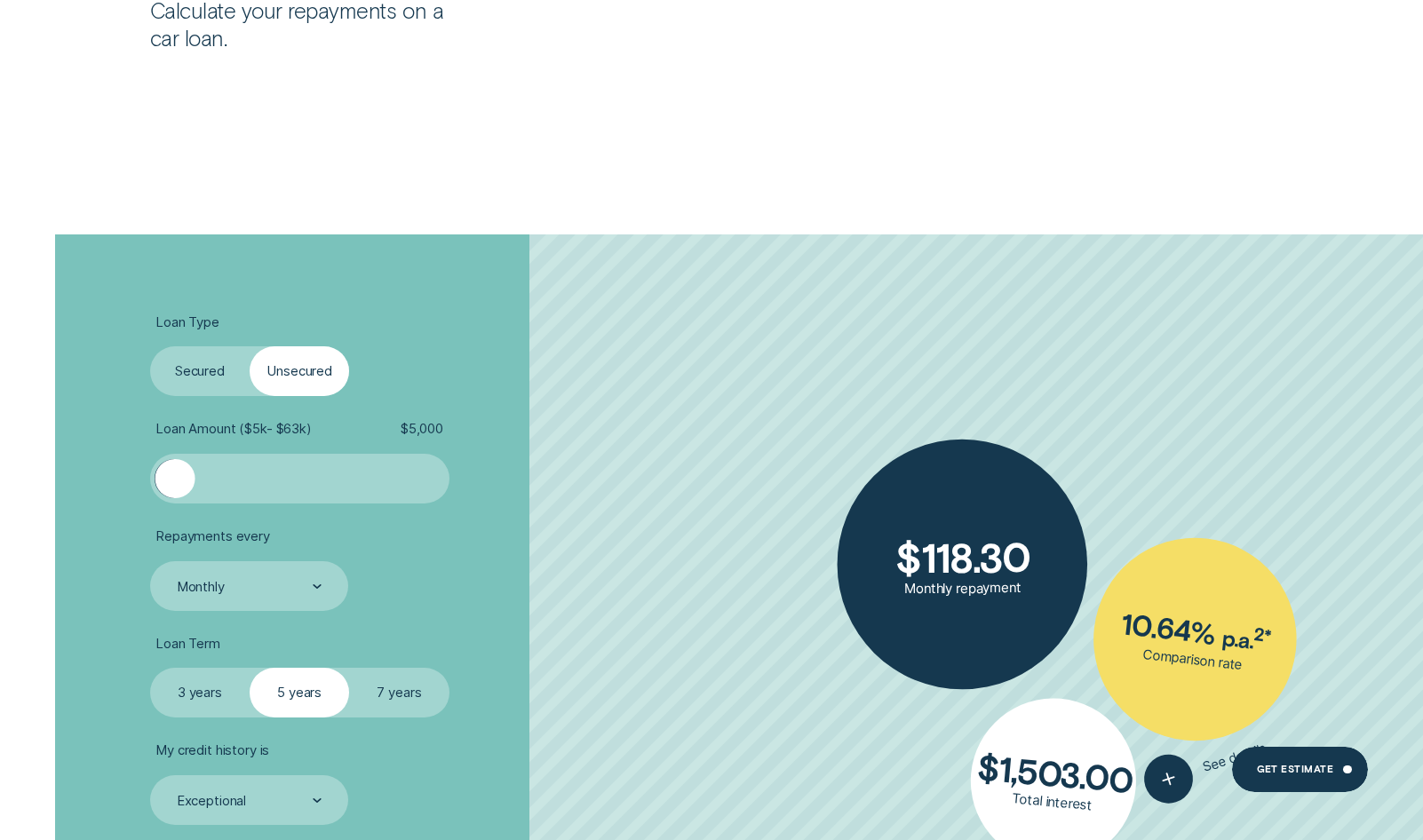scroll, scrollTop: 3019, scrollLeft: 0, axis: vertical 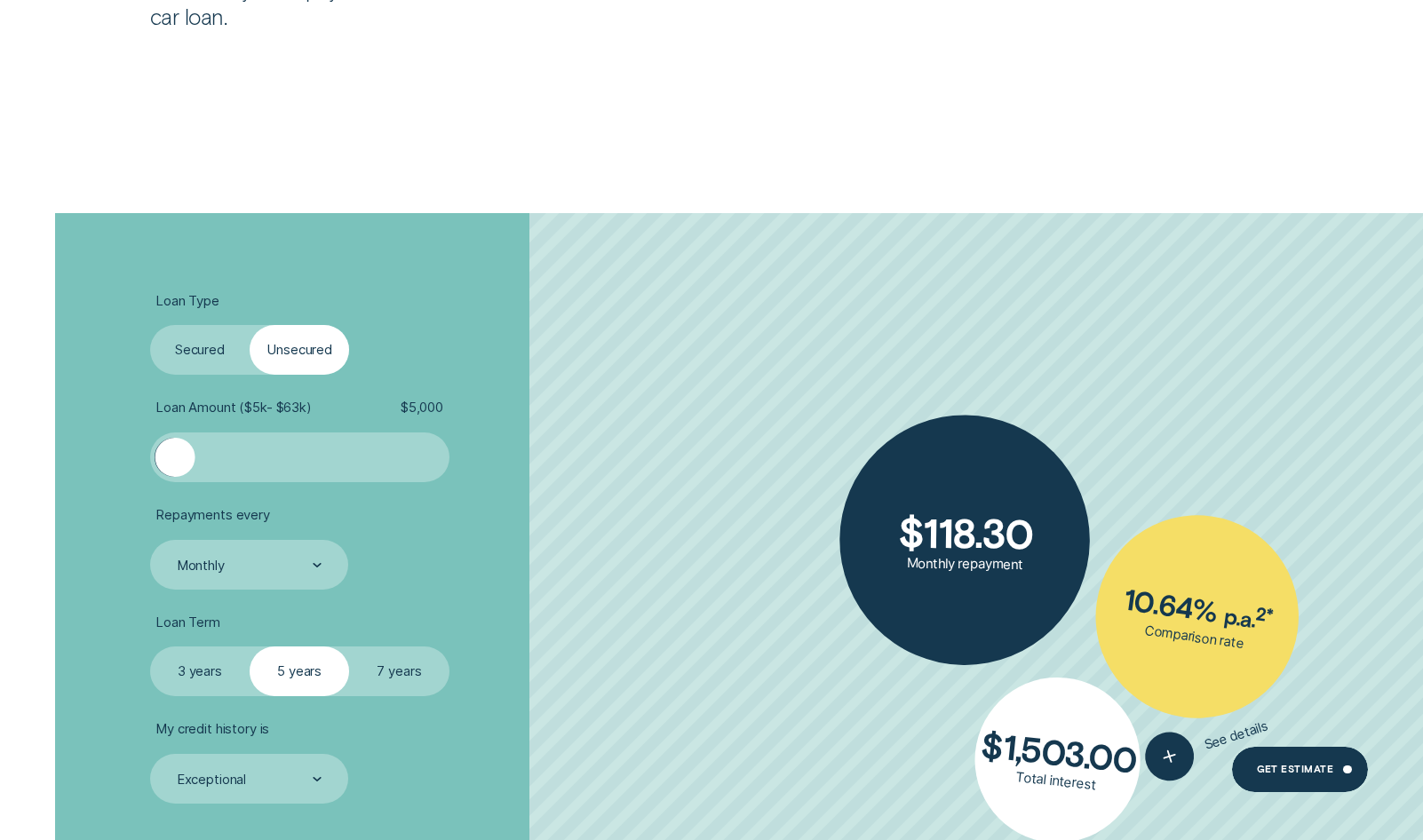 click on "Secured" at bounding box center (200, 350) 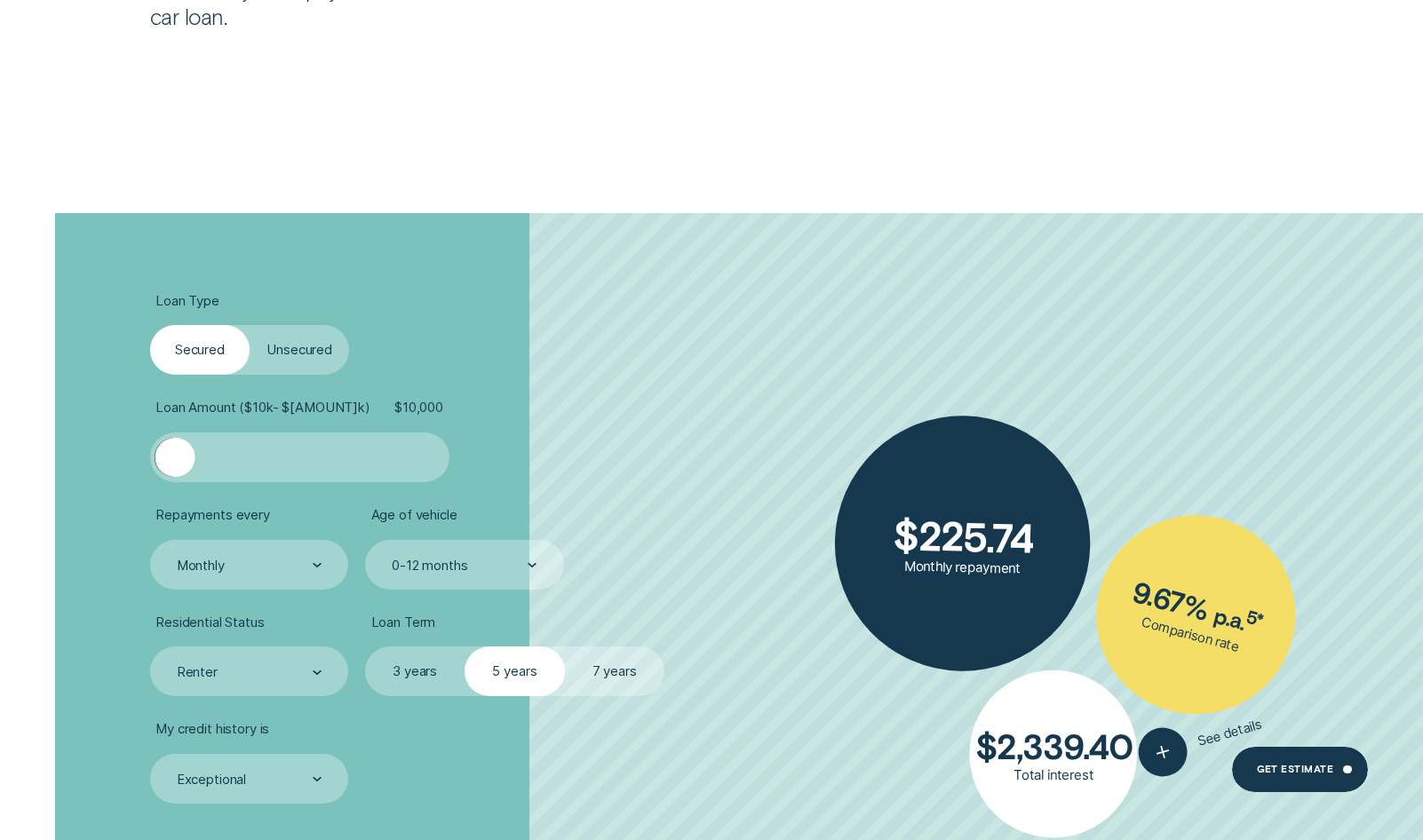 click on "7 years" at bounding box center [615, 671] 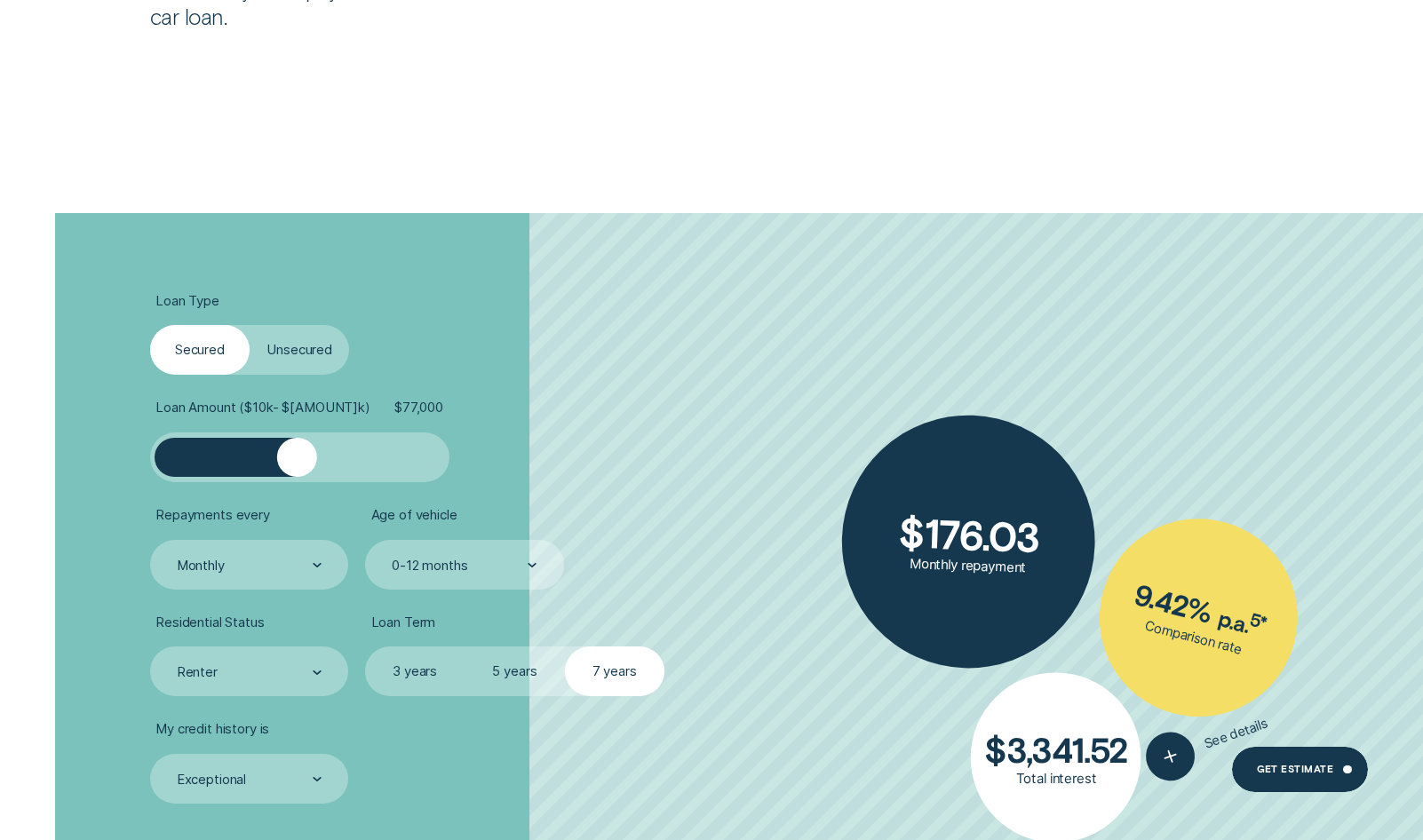 click at bounding box center [299, 457] 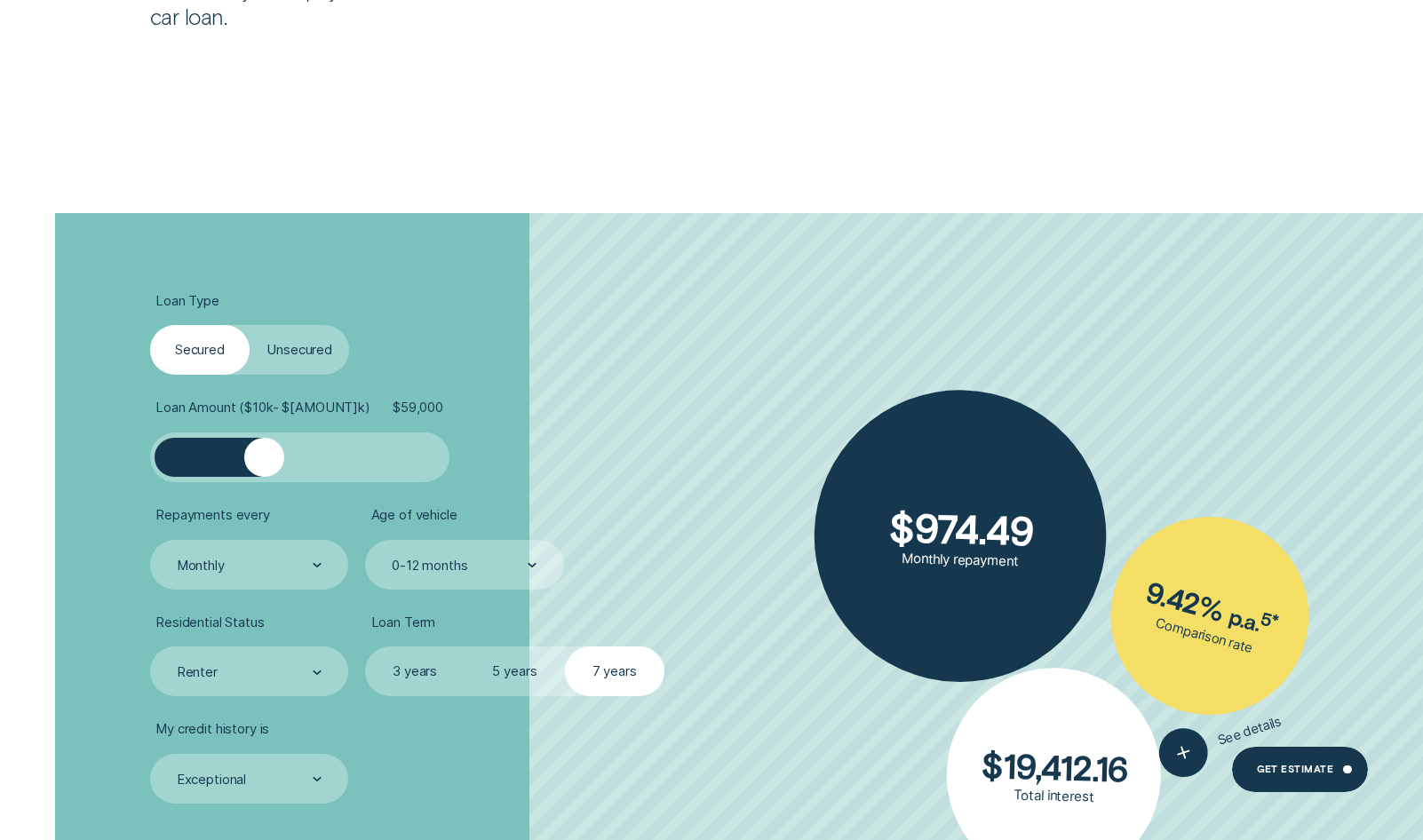 drag, startPoint x: 297, startPoint y: 455, endPoint x: 265, endPoint y: 462, distance: 32.756679 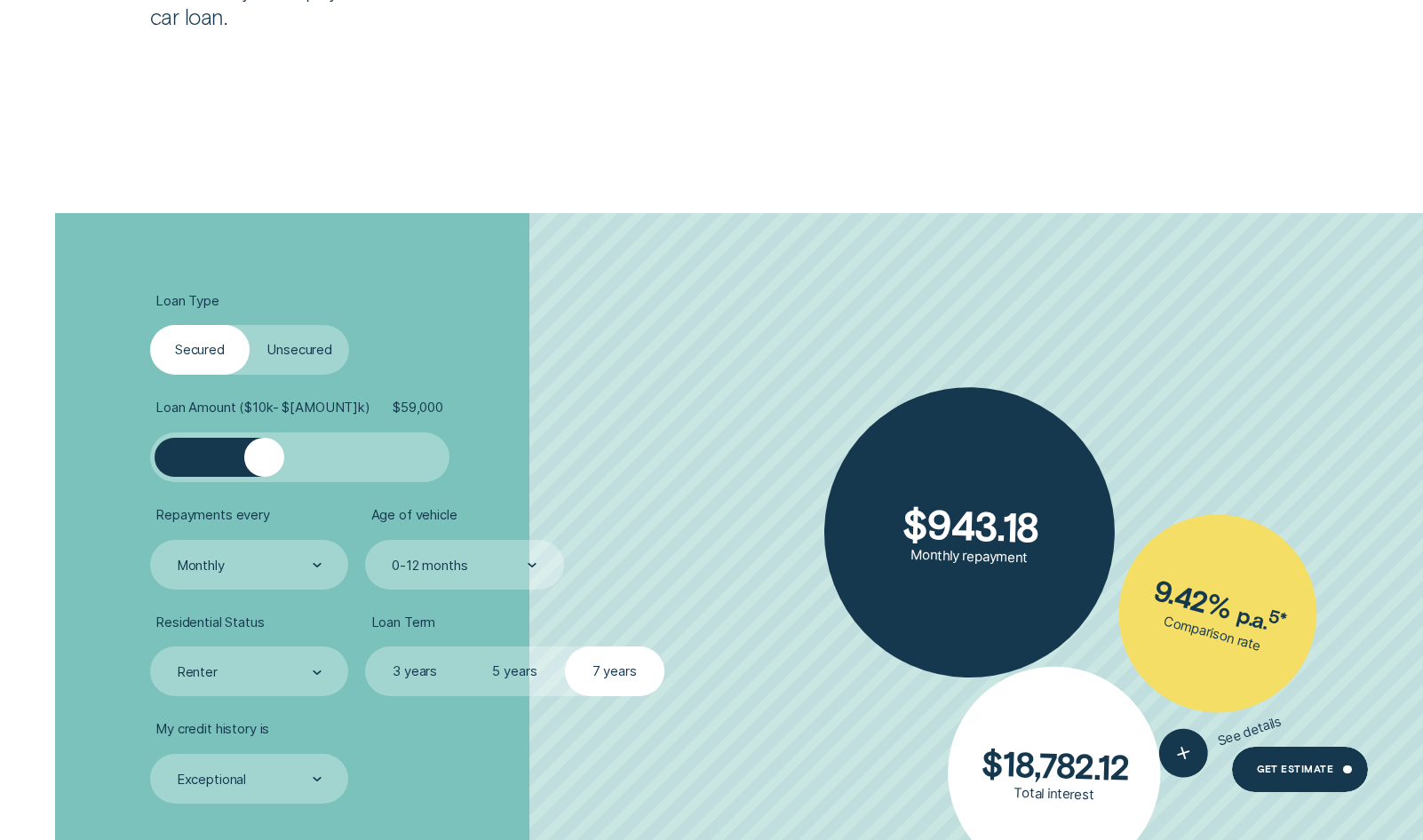 scroll, scrollTop: 3108, scrollLeft: 0, axis: vertical 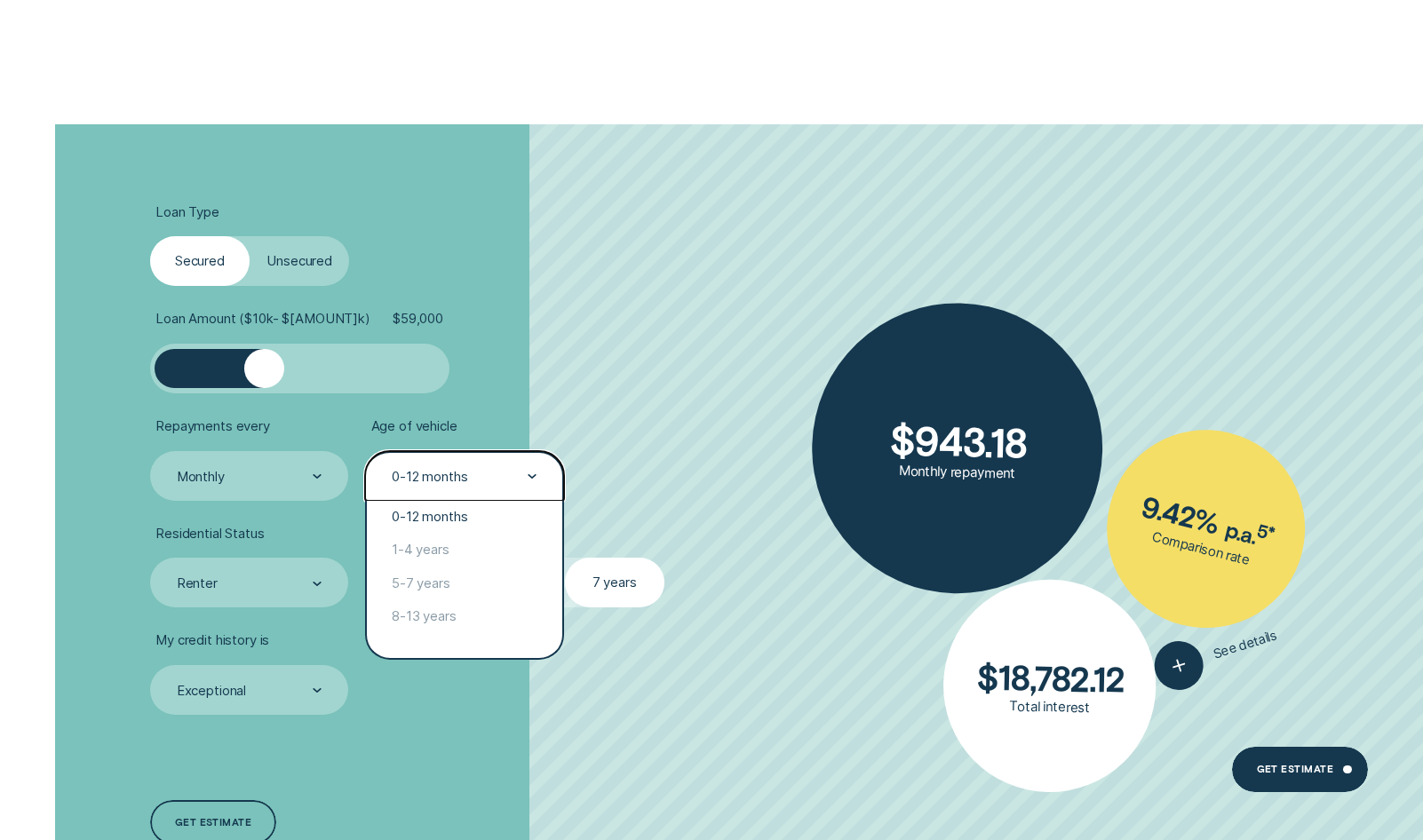 click on "0-12 months" at bounding box center [464, 476] 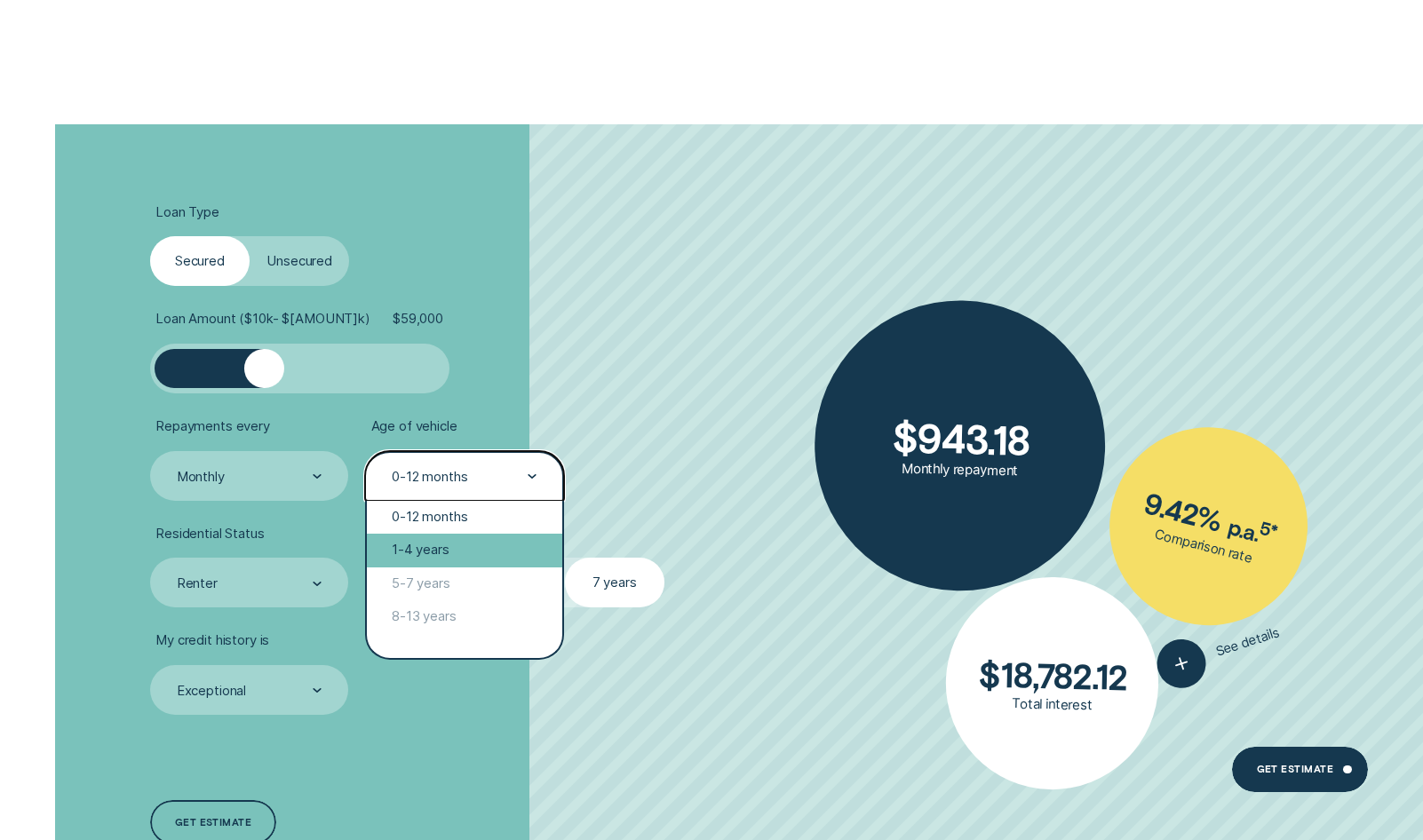 click on "1-4 years" at bounding box center [465, 550] 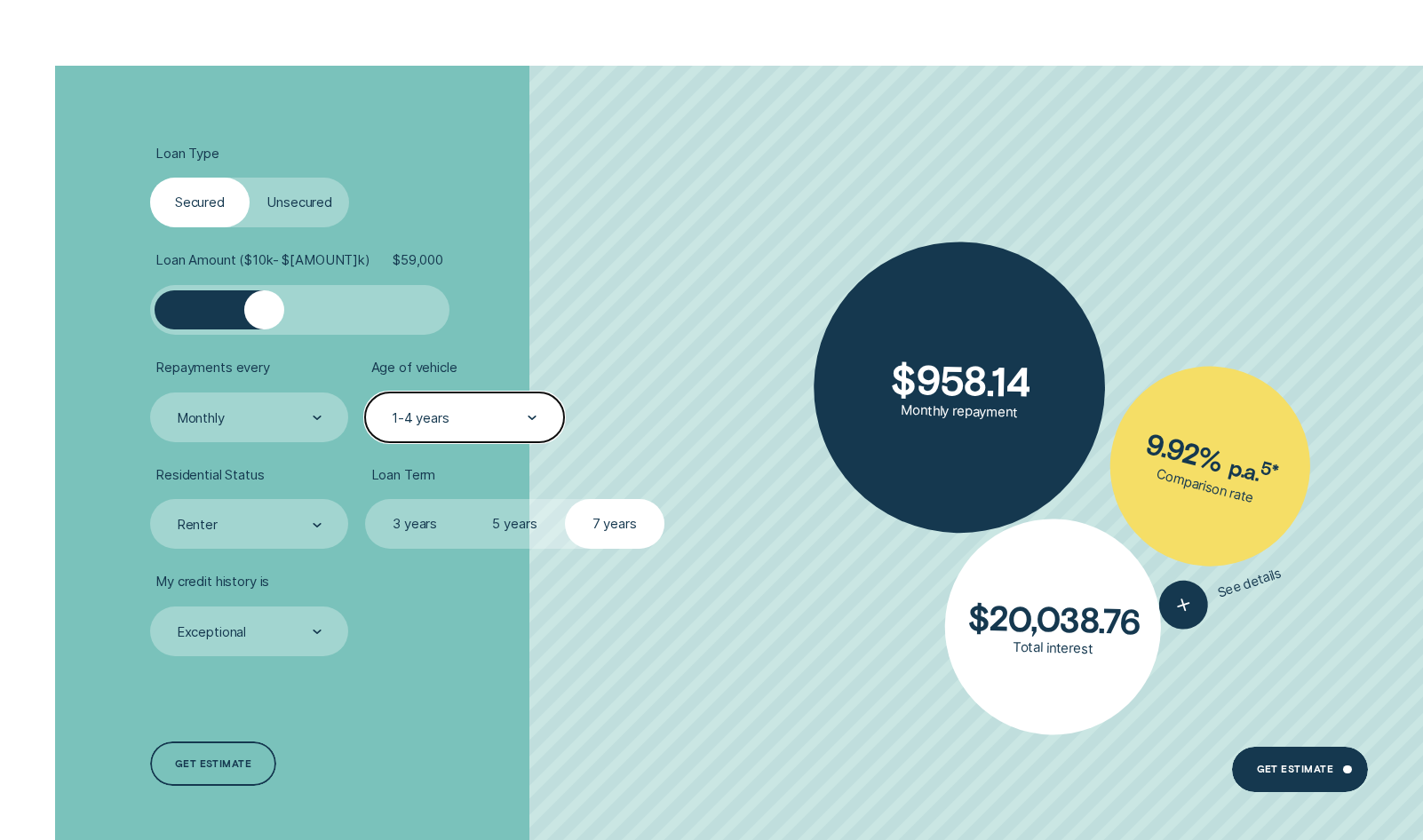 scroll, scrollTop: 3197, scrollLeft: 0, axis: vertical 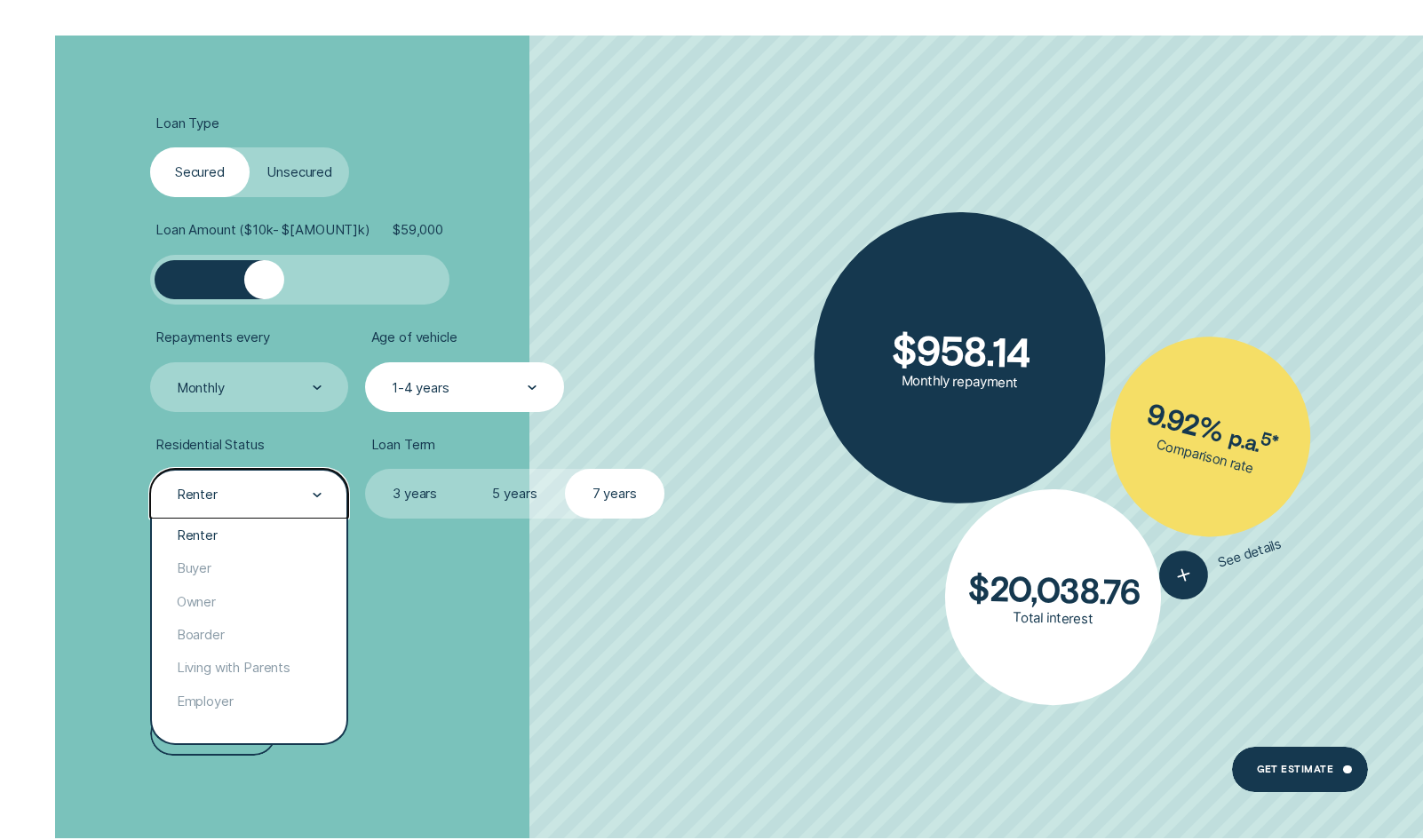 click on "Renter" at bounding box center [197, 495] 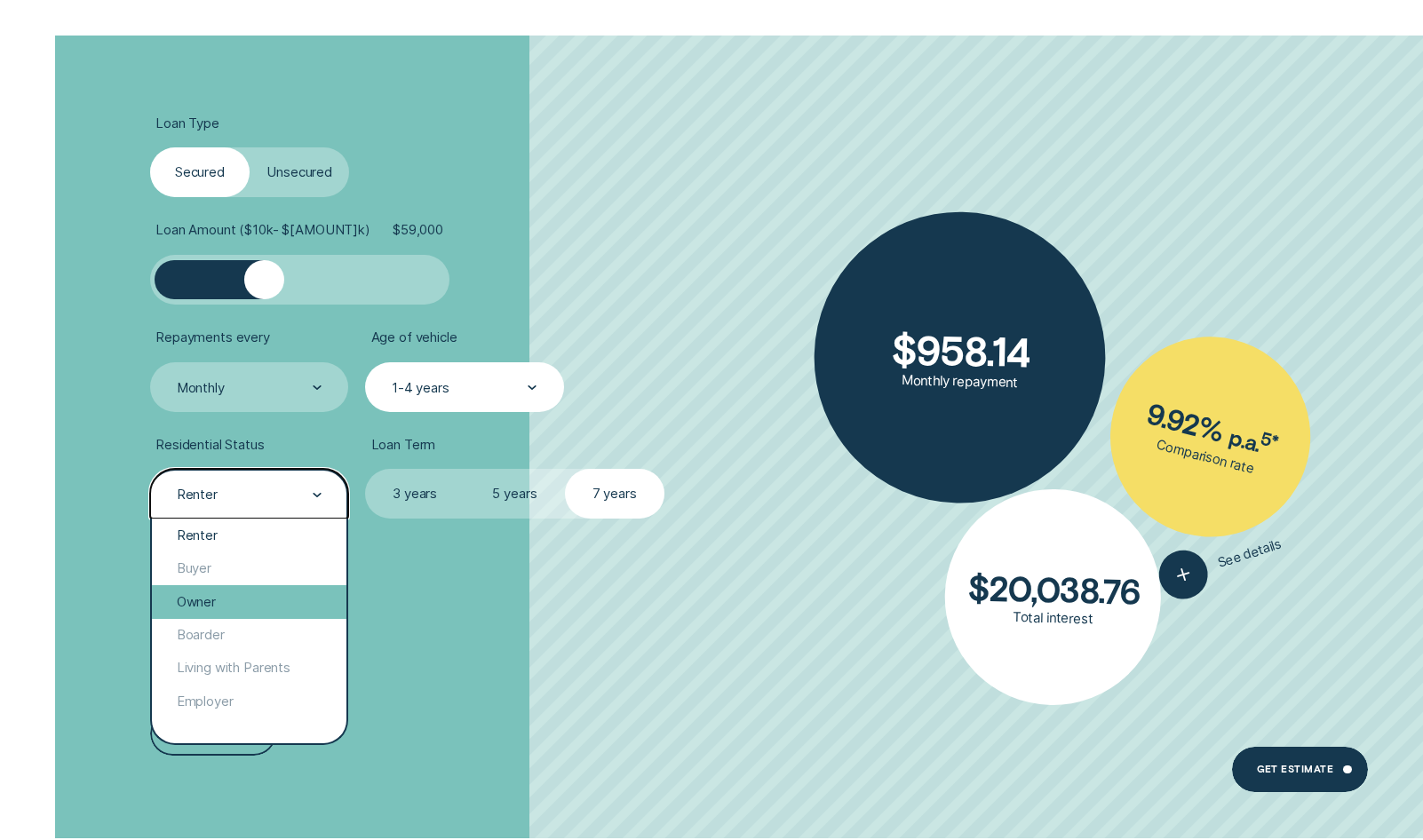 click on "Owner" at bounding box center [250, 601] 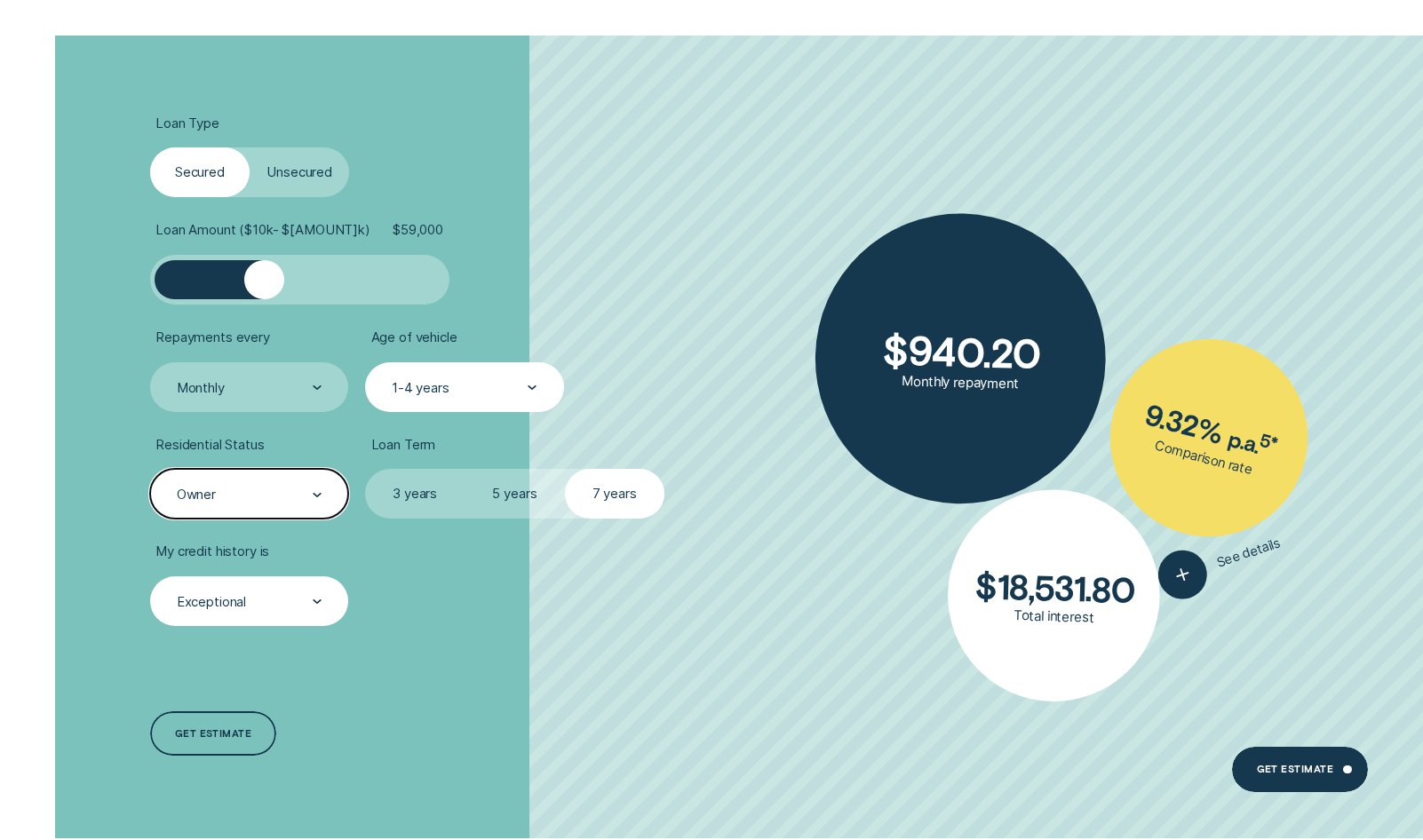 click on "Exceptional" at bounding box center [250, 601] 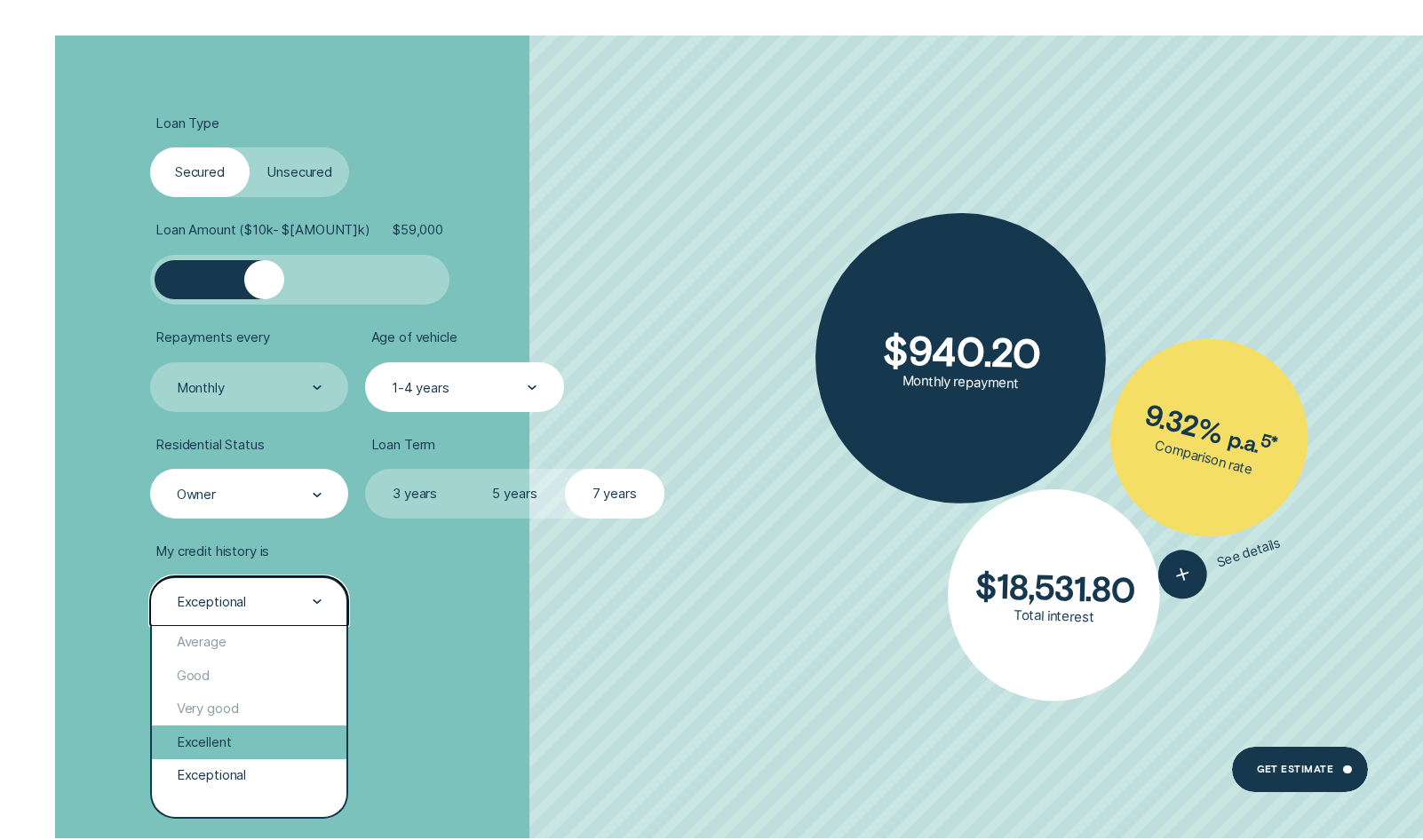 click on "Excellent" at bounding box center (250, 741) 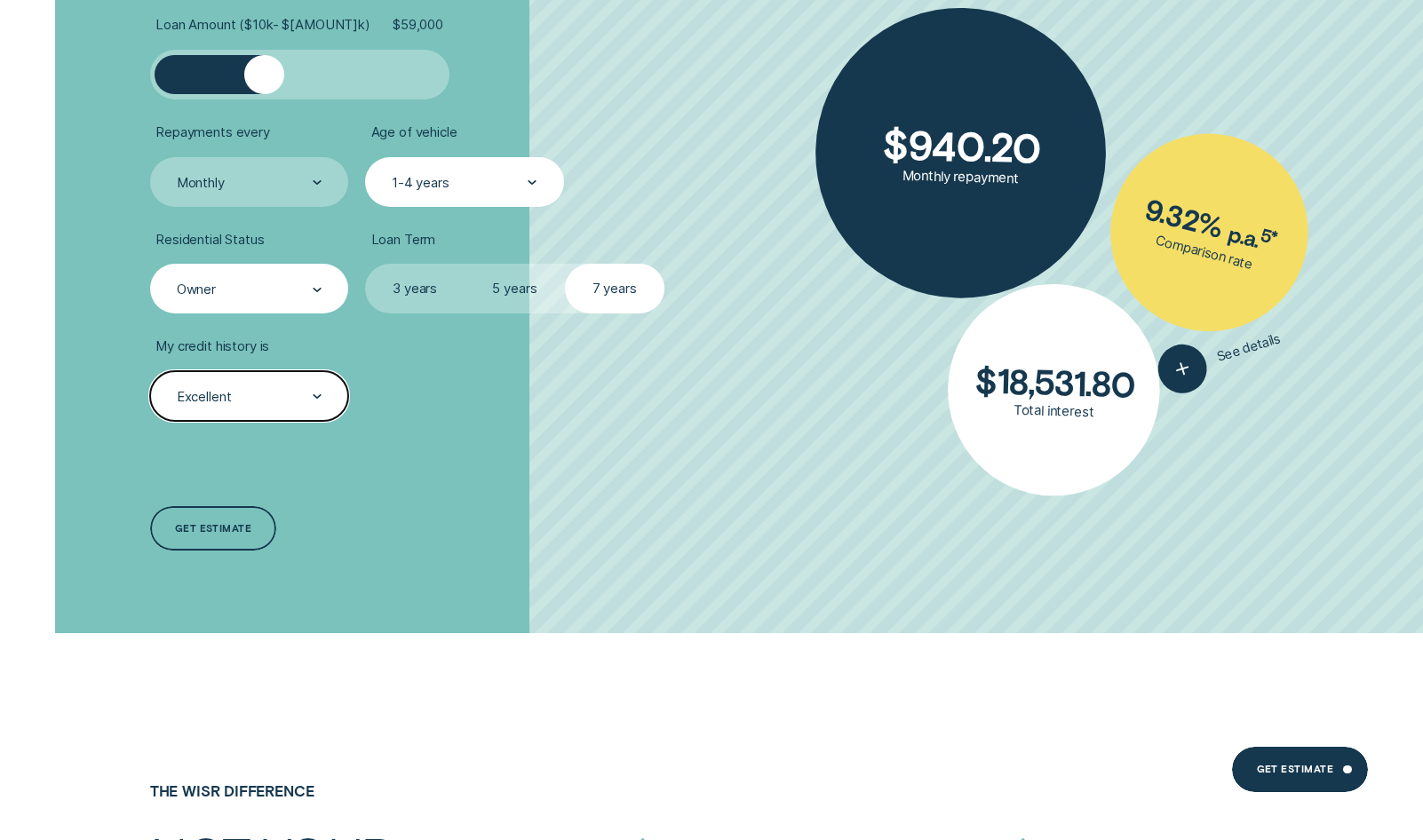 scroll, scrollTop: 3463, scrollLeft: 0, axis: vertical 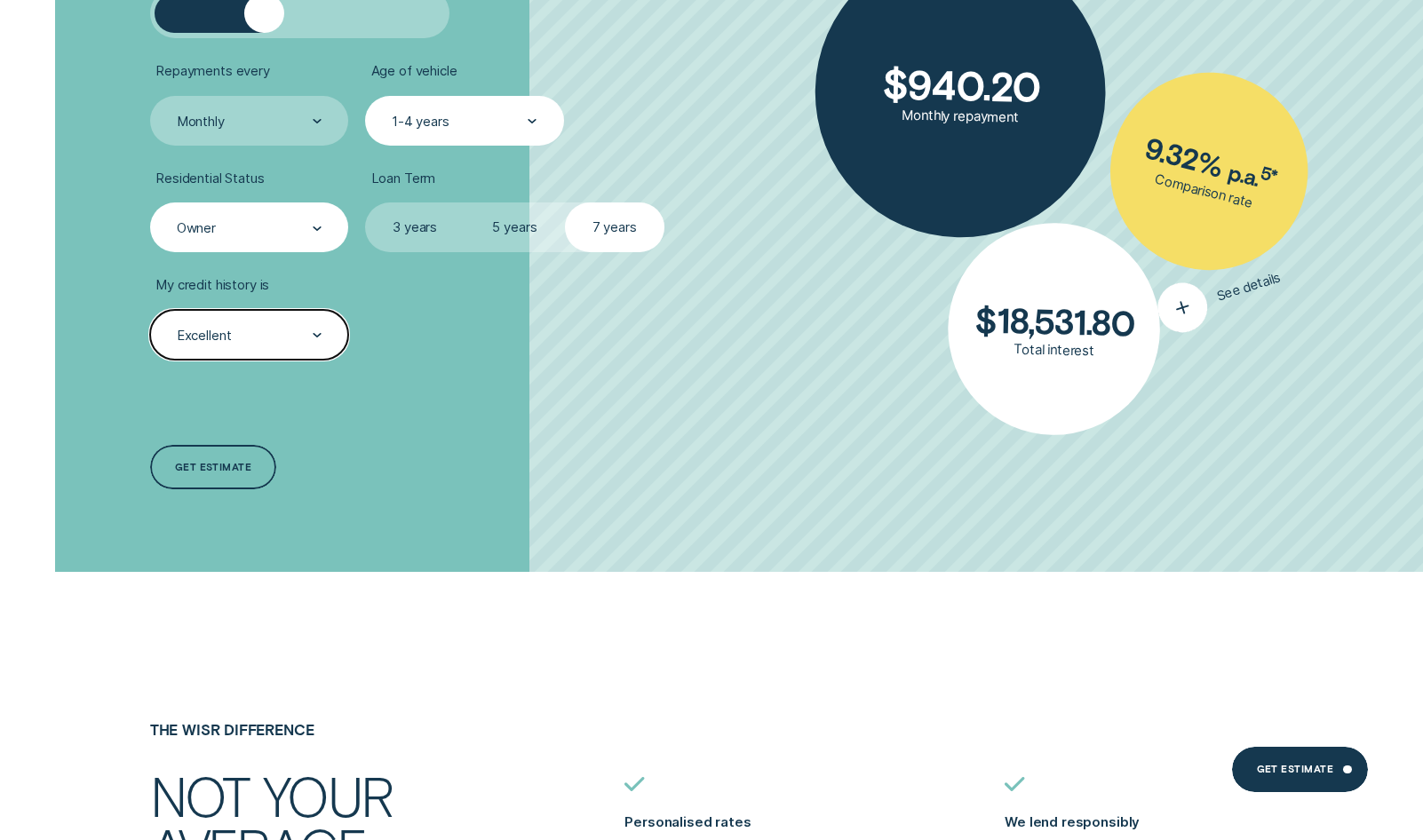 click on "See details" at bounding box center (1249, 287) 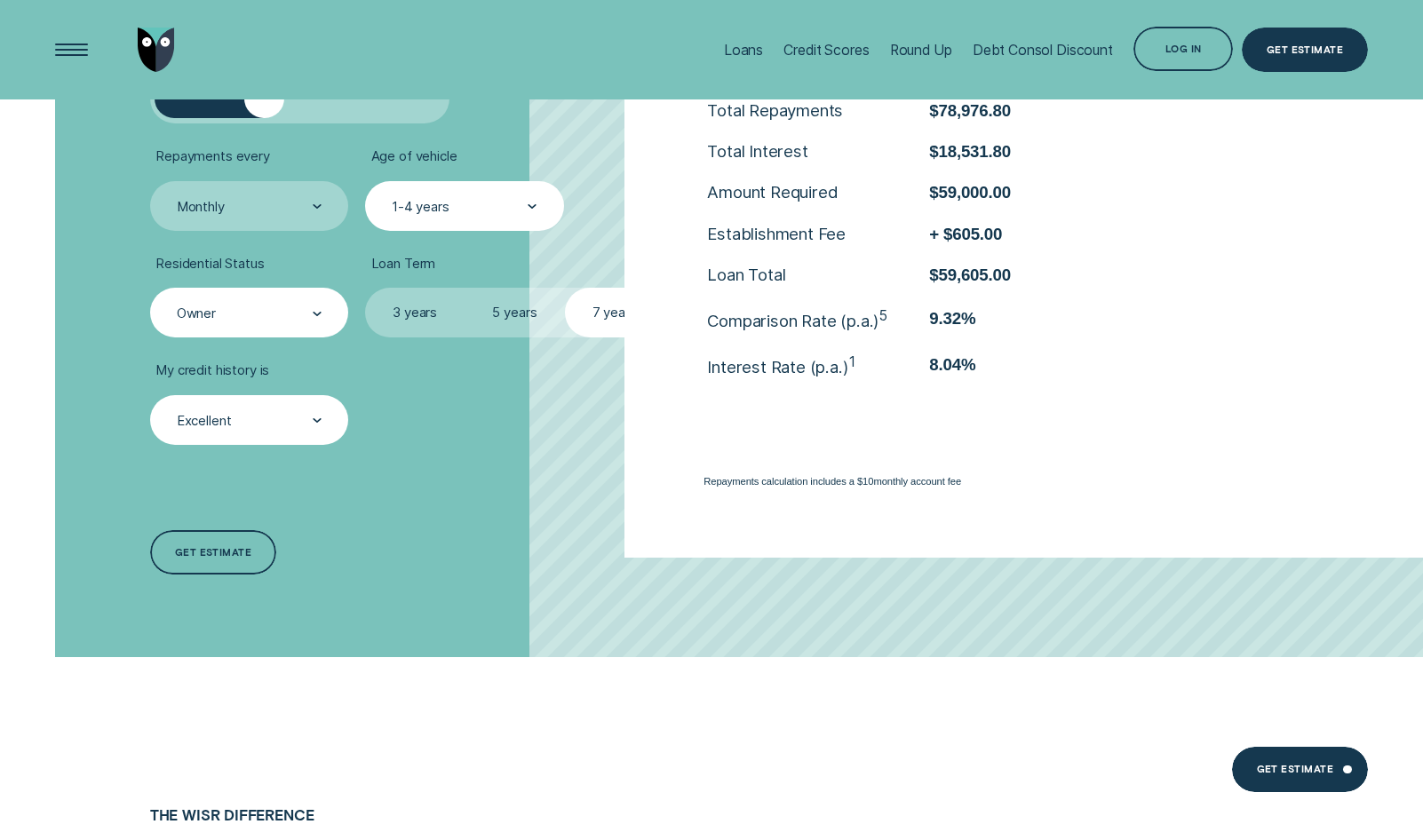 scroll, scrollTop: 3285, scrollLeft: 0, axis: vertical 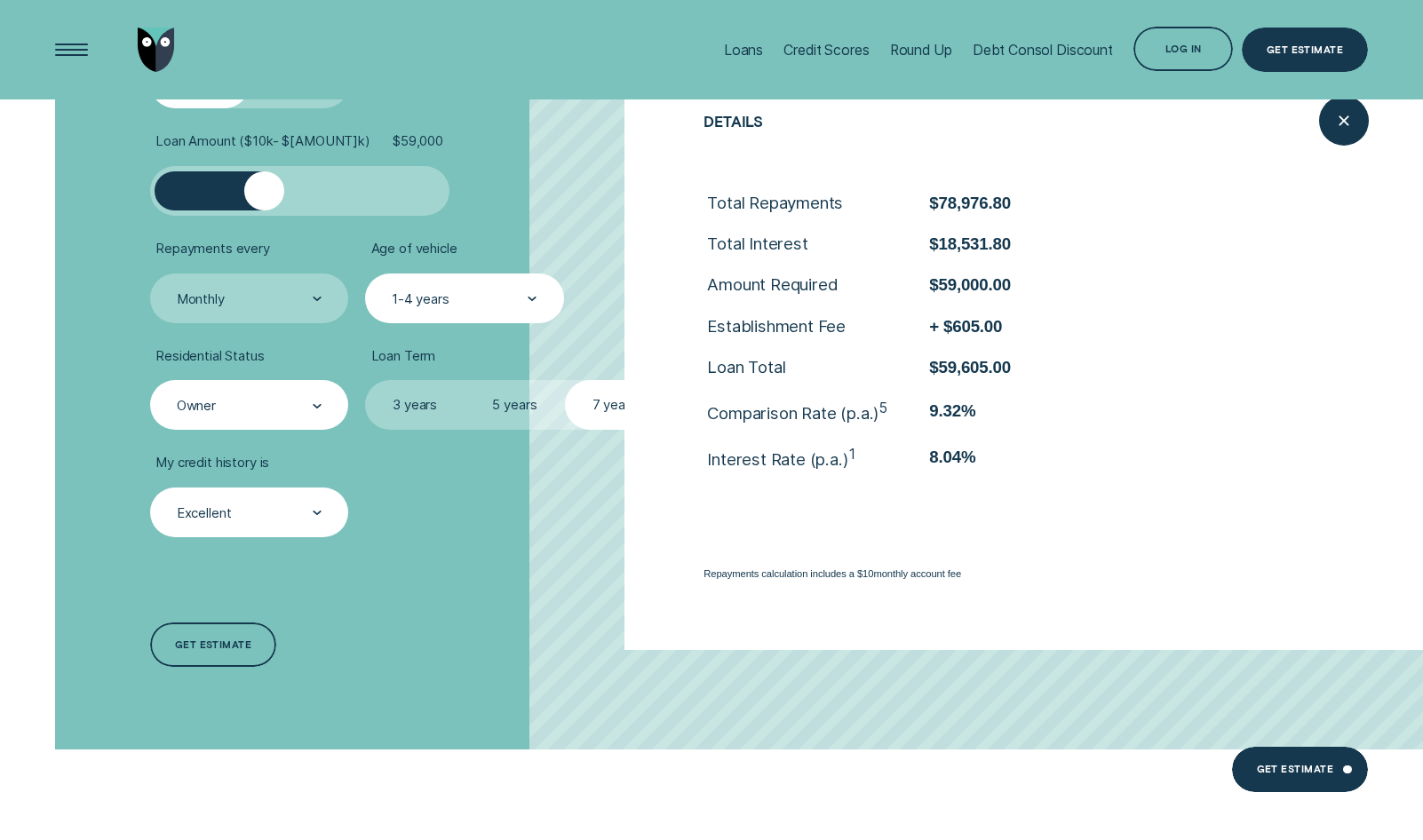 click on "Loan Type Select Loan Type Secured Unsecured Loan Amount ( $10k - $147k ) $ 59,000 Repayments every Monthly Age of vehicle 1-4 years Residential Status Owner Loan Term Select Loan Term 3 years 5 years 7 years My credit history is Excellent Get estimate Get estimate" at bounding box center (378, 348) 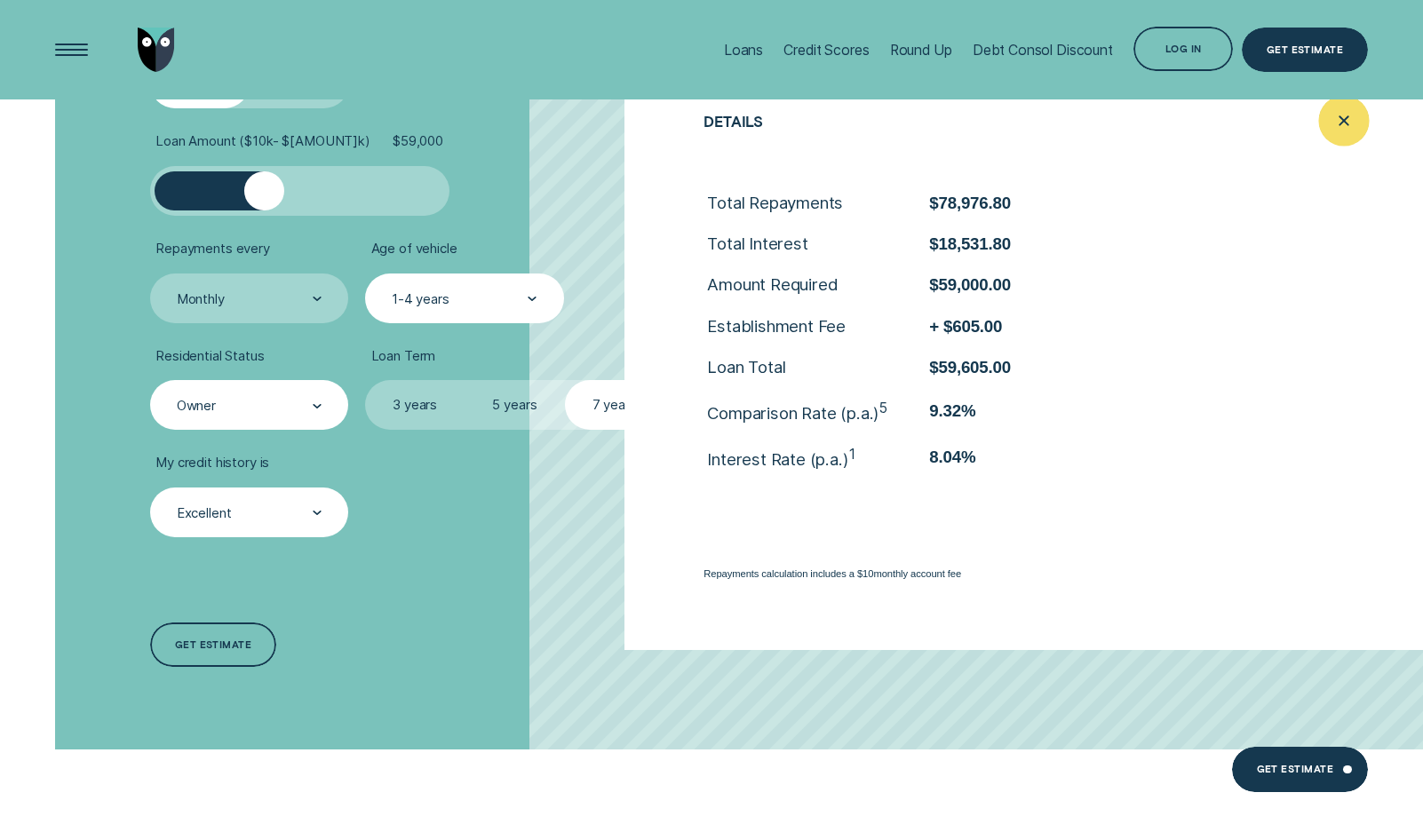 click at bounding box center (1343, 121) 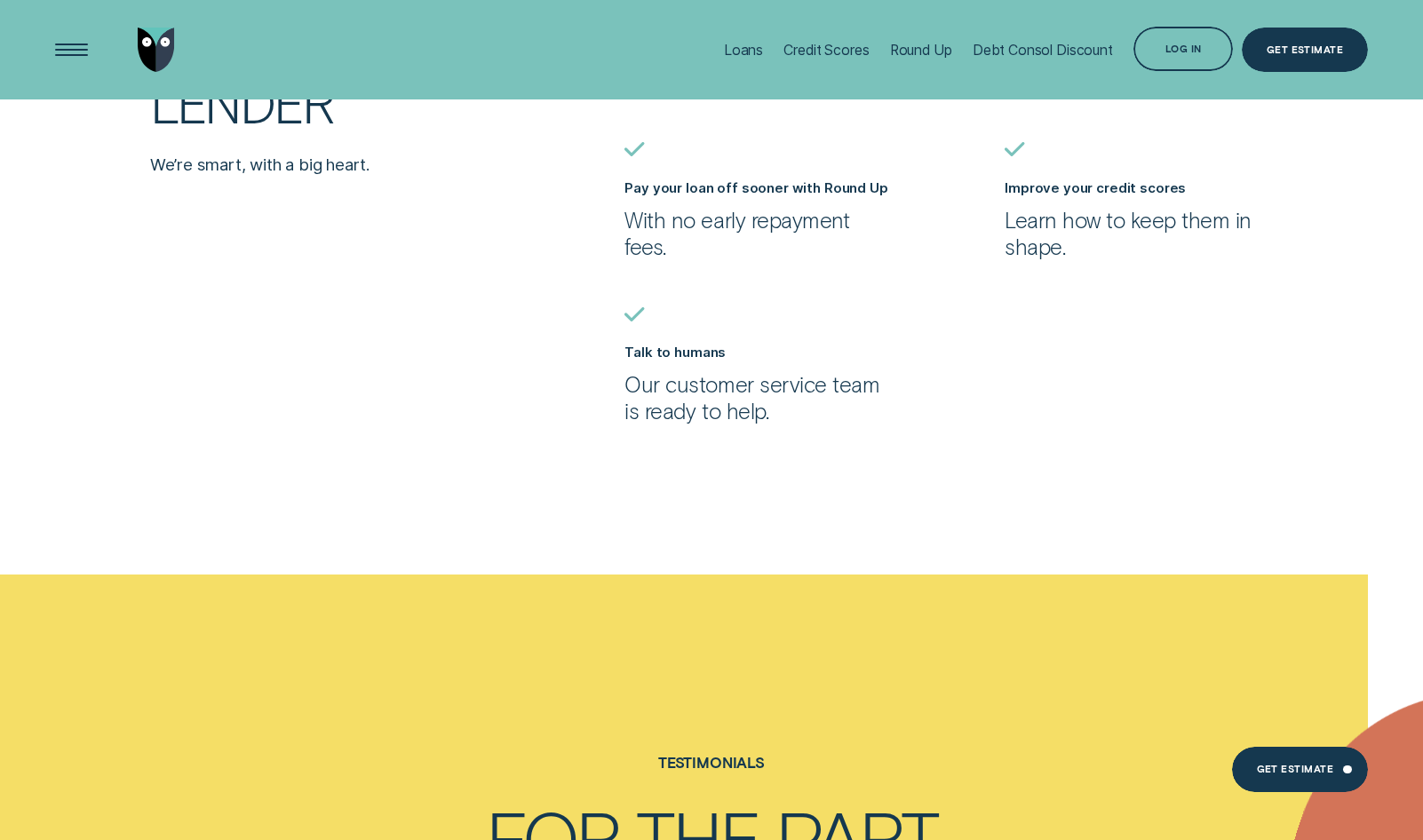 scroll, scrollTop: 3996, scrollLeft: 0, axis: vertical 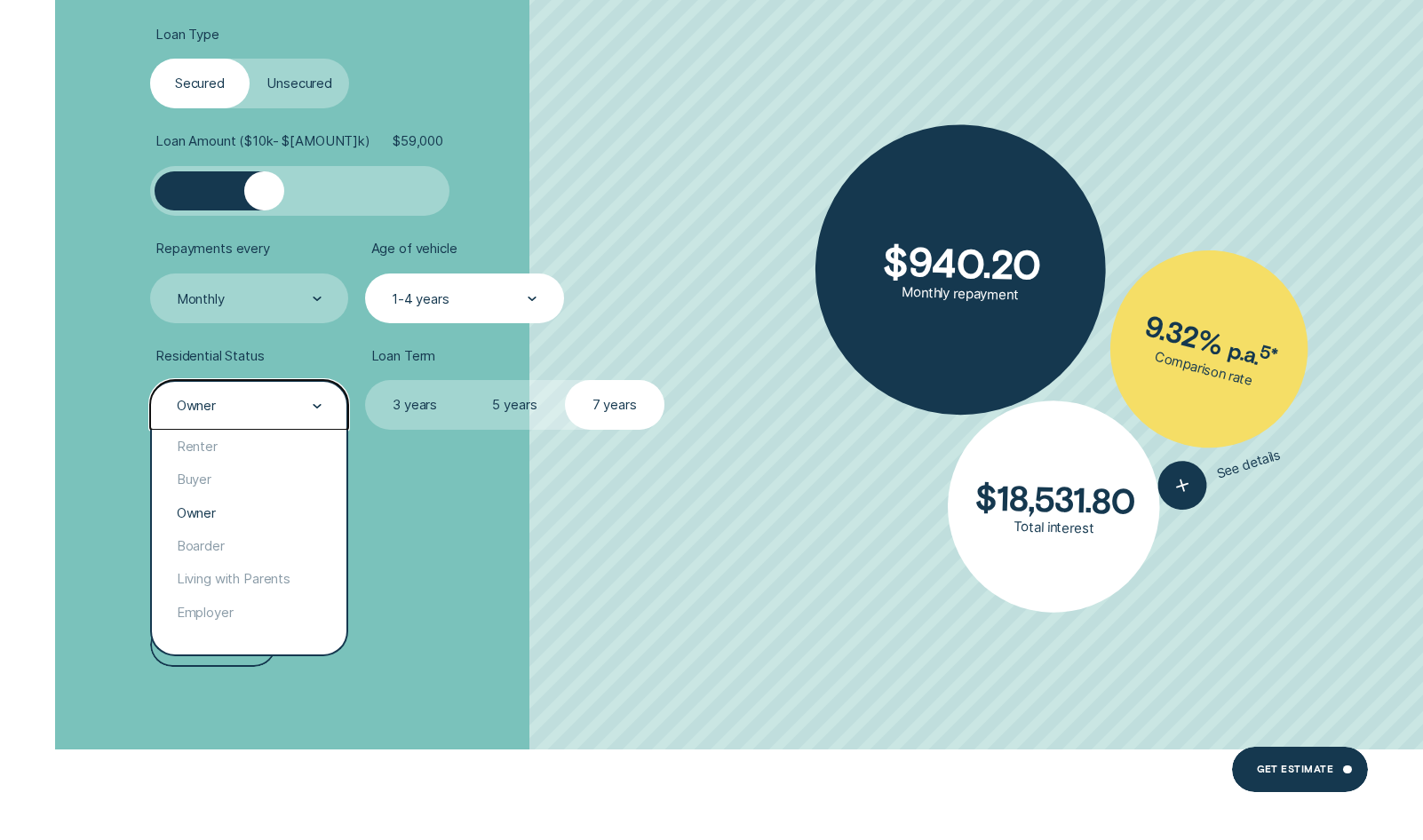 click on "Owner" at bounding box center (249, 406) 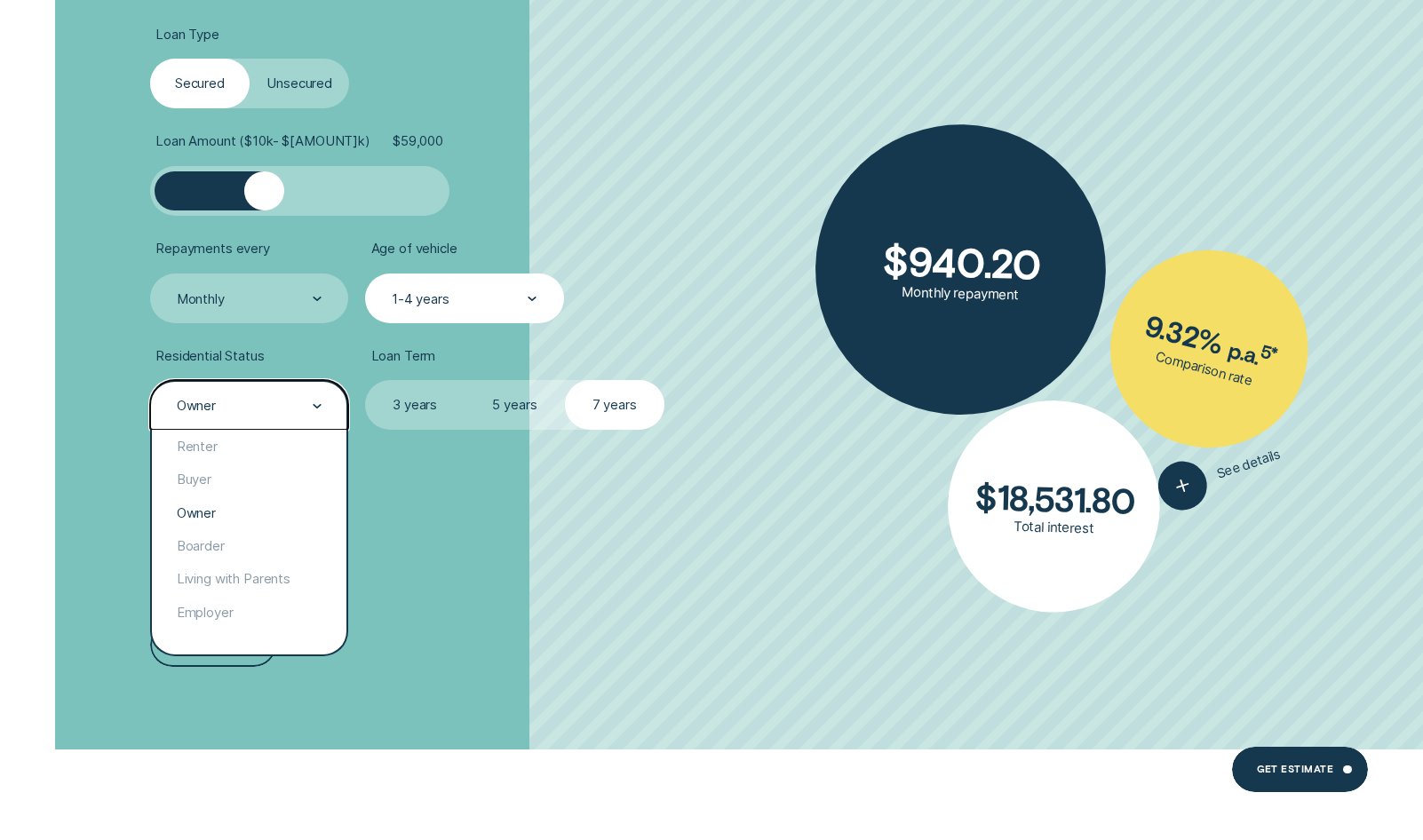 click on "Owner" at bounding box center [249, 406] 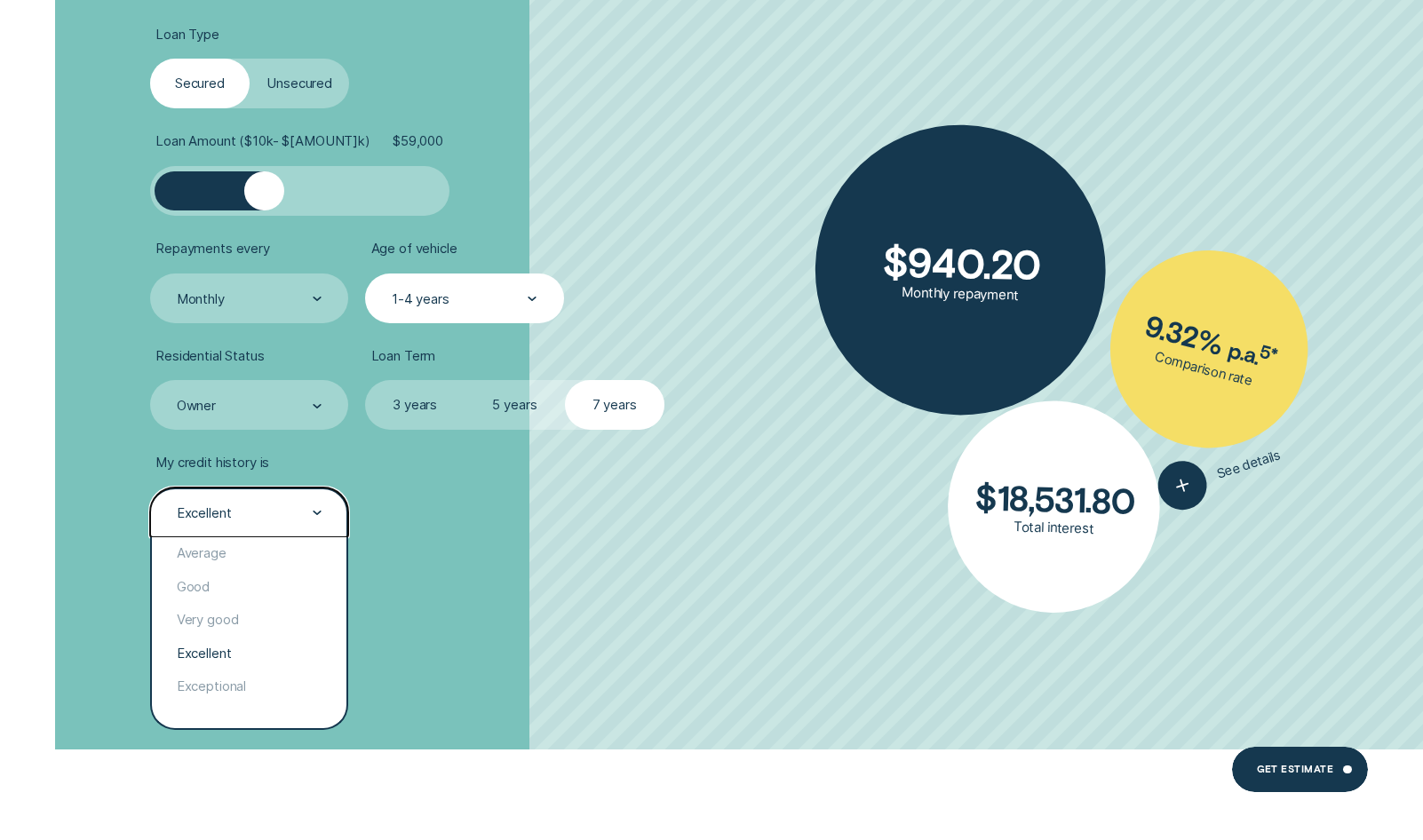 click on "Excellent" at bounding box center (204, 513) 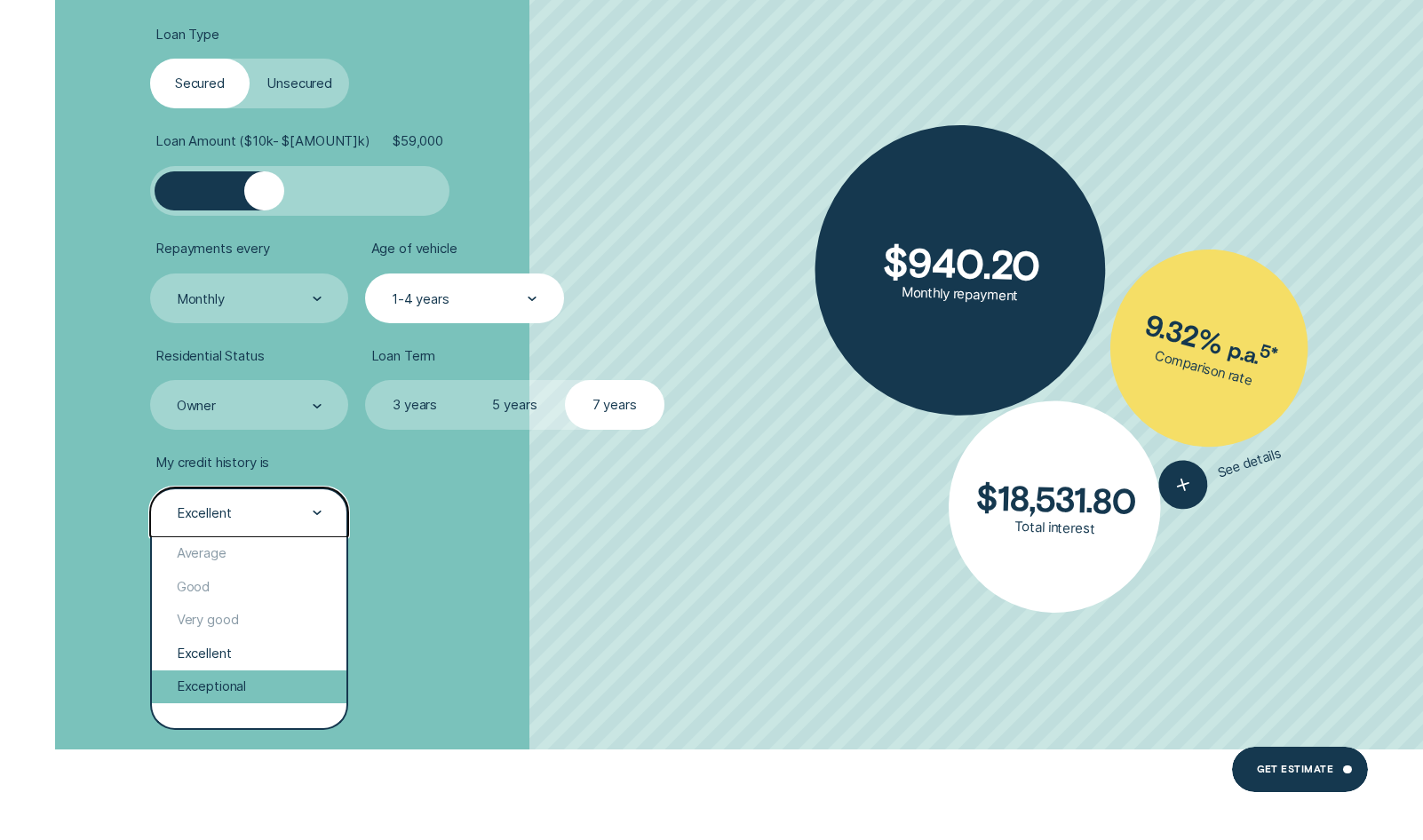 click on "Exceptional" at bounding box center (250, 686) 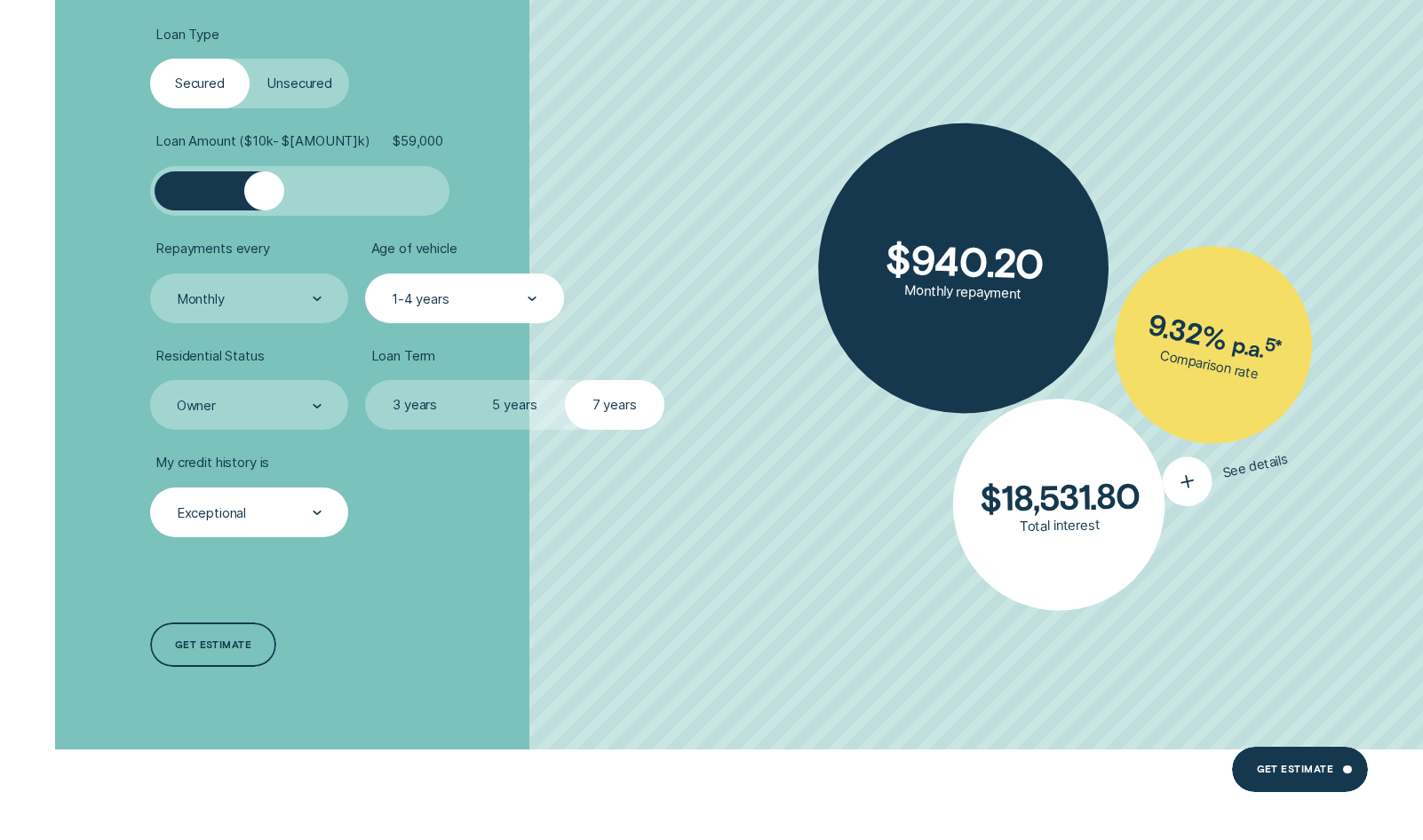 click on "See details" at bounding box center (1255, 466) 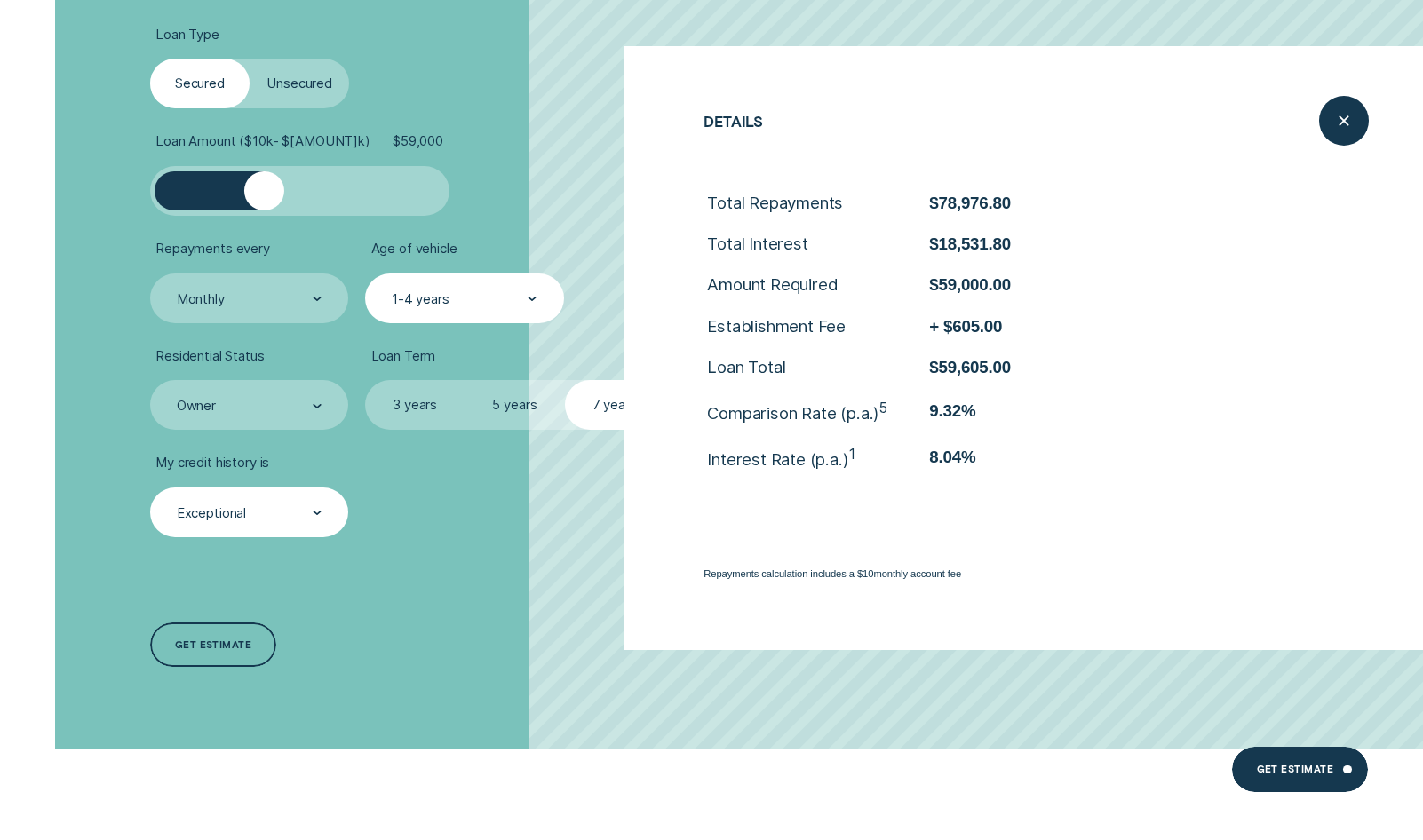 click on "Loan Type Select Loan Type Secured Unsecured Loan Amount ( $10k - $147k ) $ 59,000 Repayments every Monthly Age of vehicle 1-4 years Residential Status Owner Loan Term Select Loan Term 3 years 5 years 7 years My credit history is Exceptional Get estimate Get estimate" at bounding box center (378, 348) 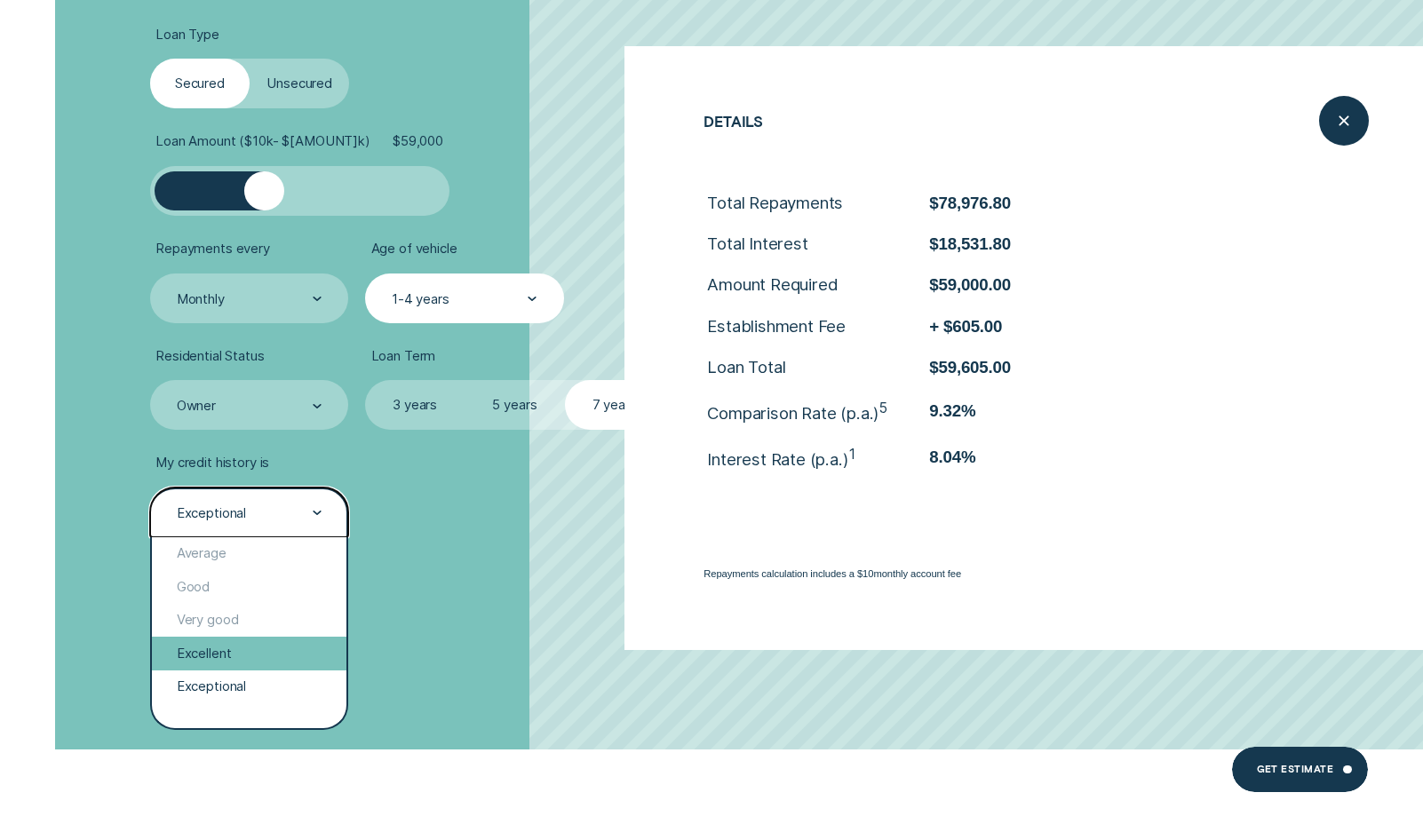 click on "Excellent" at bounding box center (250, 653) 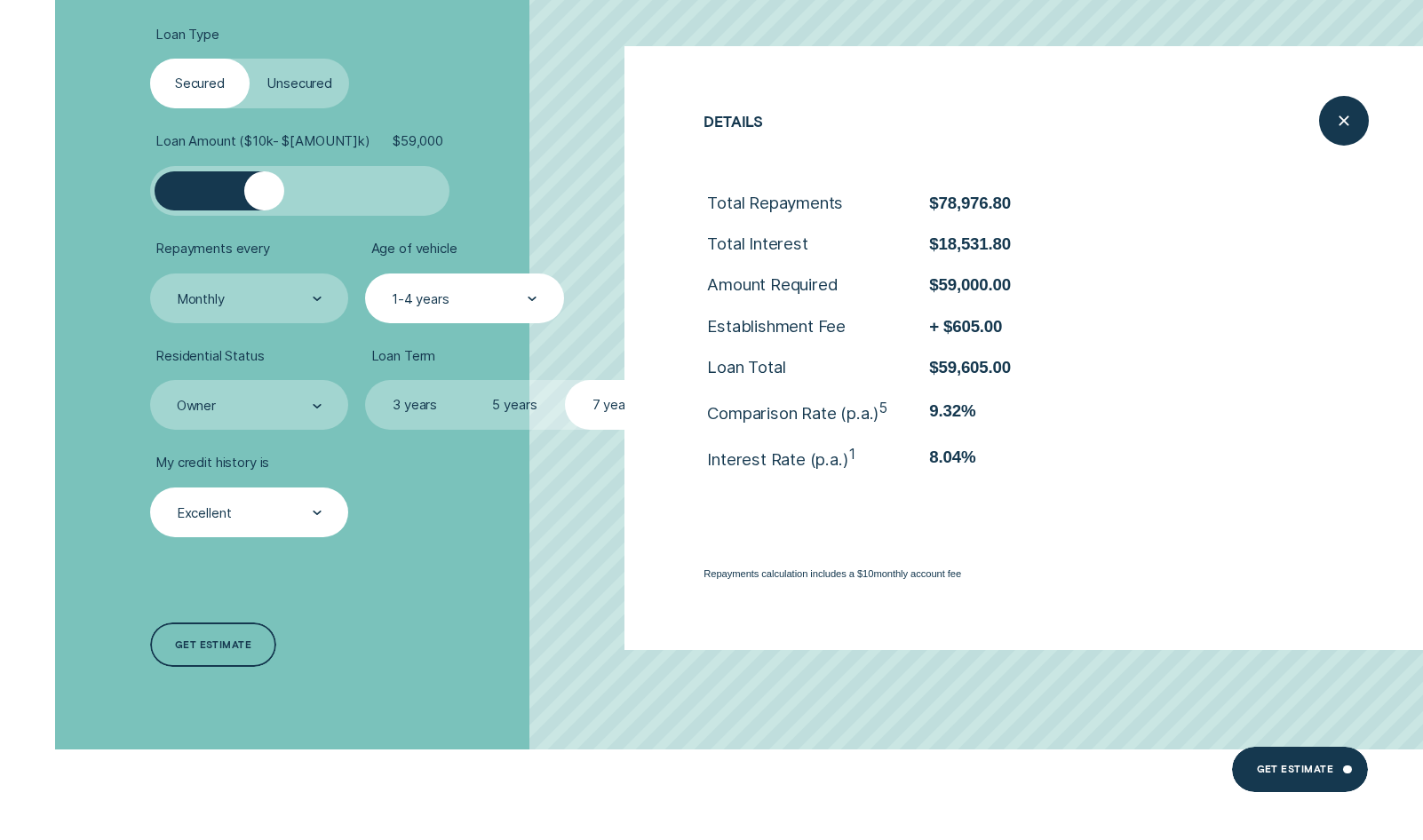 click on "Loan Type Select Loan Type Secured Unsecured Loan Amount ( $10k - $147k ) $ 59,000 Repayments every Monthly Age of vehicle 1-4 years Residential Status Owner Loan Term Select Loan Term 3 years 5 years 7 years My credit history is Excellent Get estimate Get estimate" at bounding box center (378, 348) 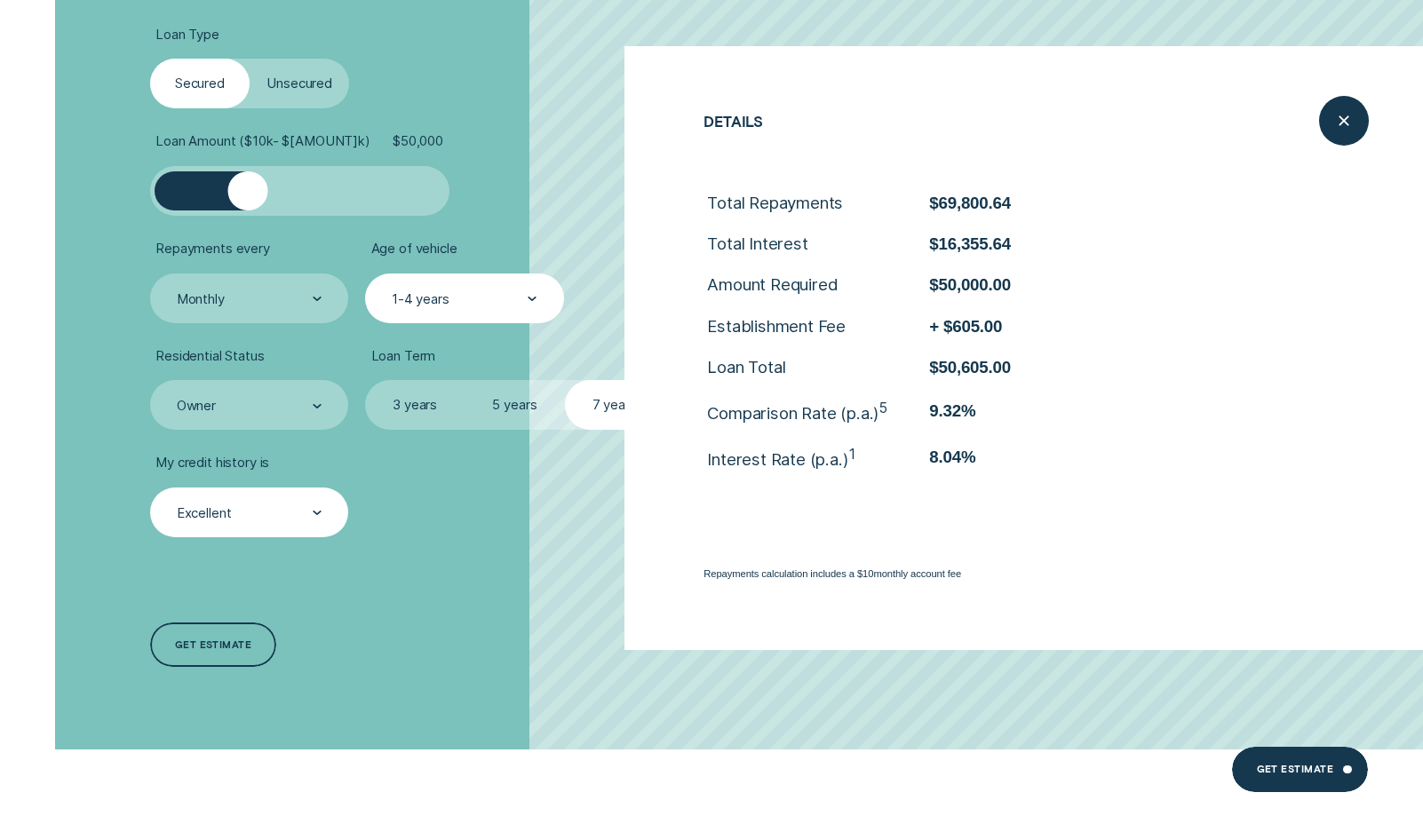drag, startPoint x: 258, startPoint y: 184, endPoint x: 248, endPoint y: 185, distance: 10.049876 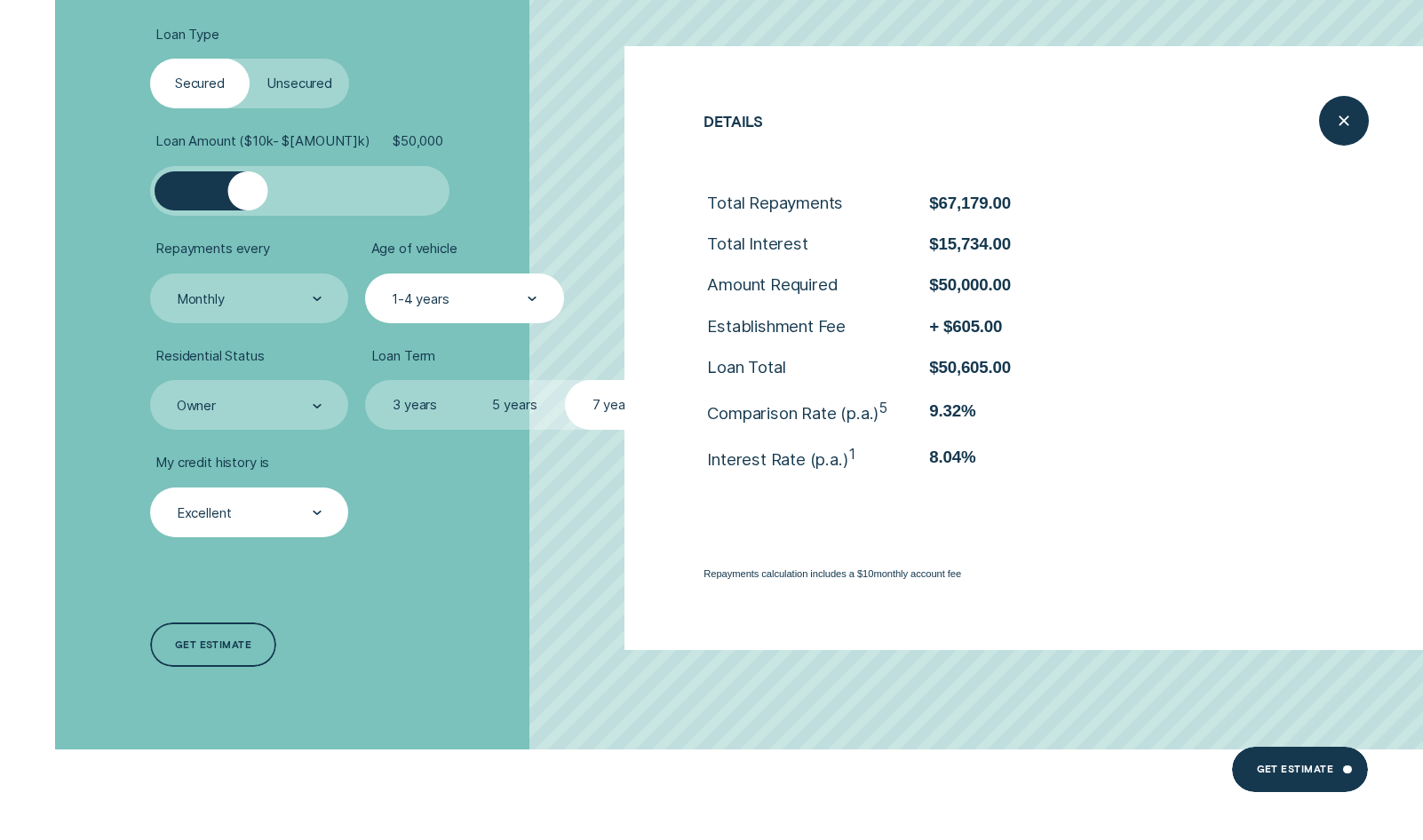 click on "Loan Type Select Loan Type Secured Unsecured Loan Amount ( $10k  -   $147k ) $ 50,000 Repayments every Monthly Age of vehicle 1-4 years Residential Status Owner Loan Term Select Loan Term 3 years 5 years 7 years My credit history is Excellent Get estimate Get estimate" at bounding box center (378, 348) 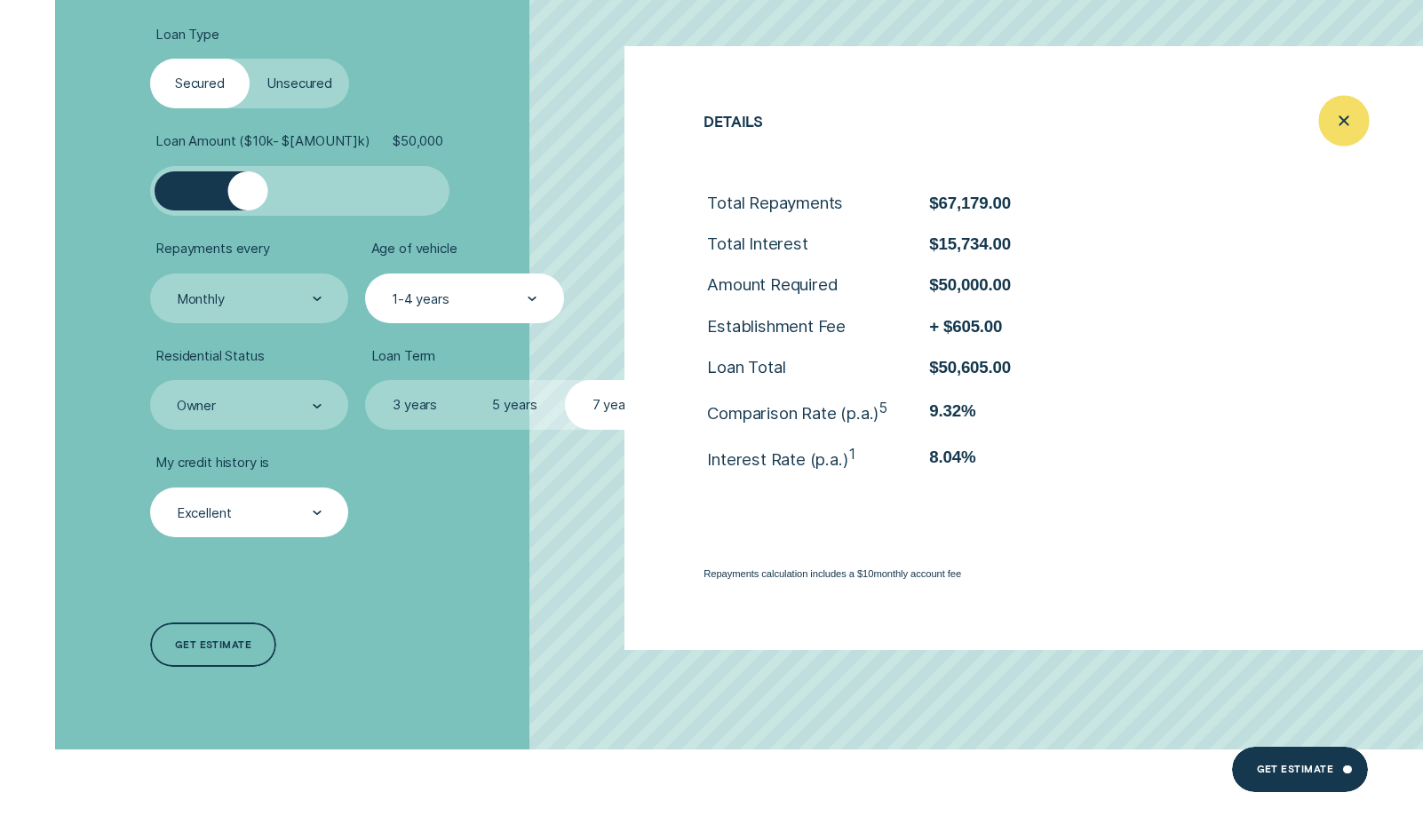click at bounding box center (1343, 121) 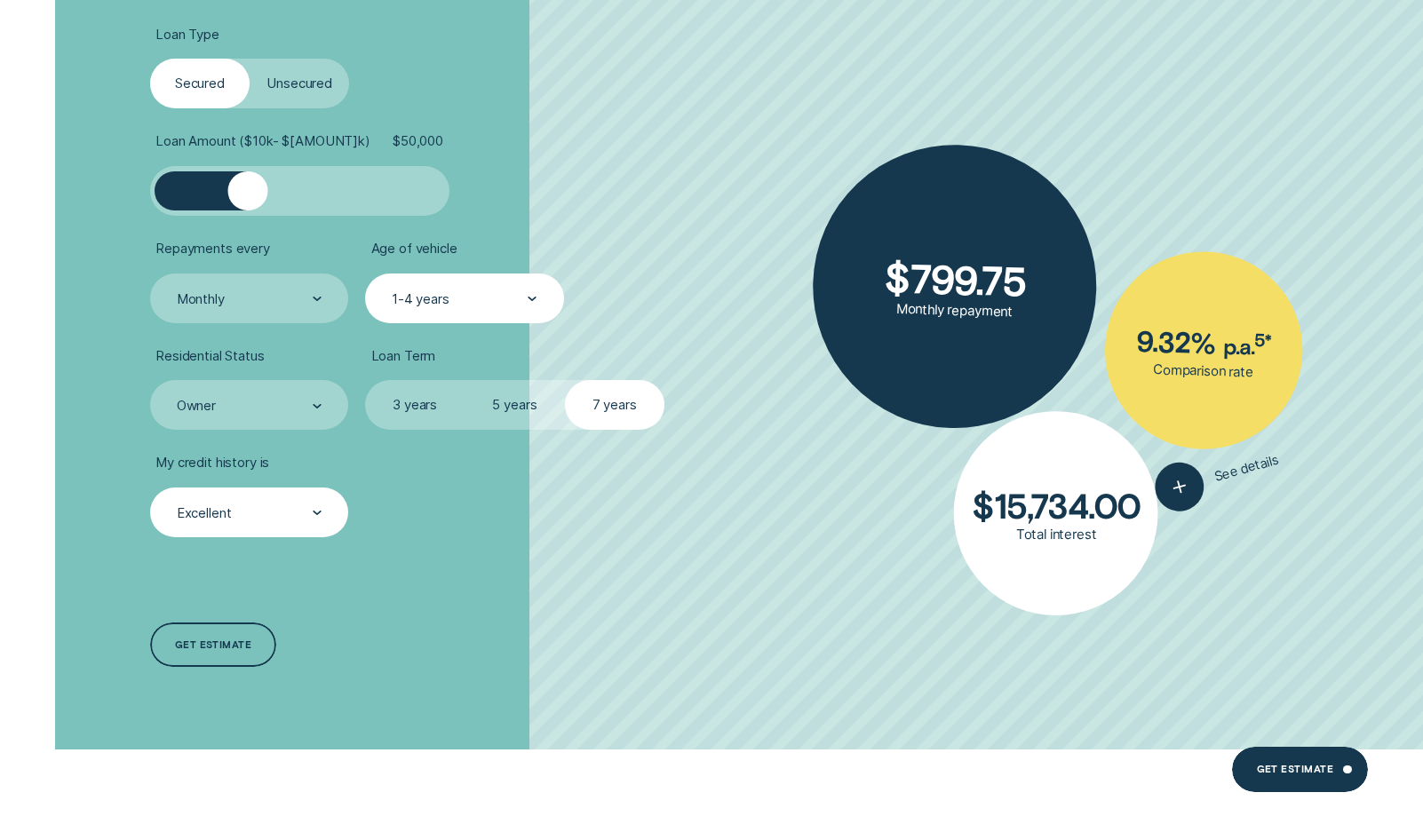 drag, startPoint x: 476, startPoint y: 395, endPoint x: 553, endPoint y: 409, distance: 78.26238 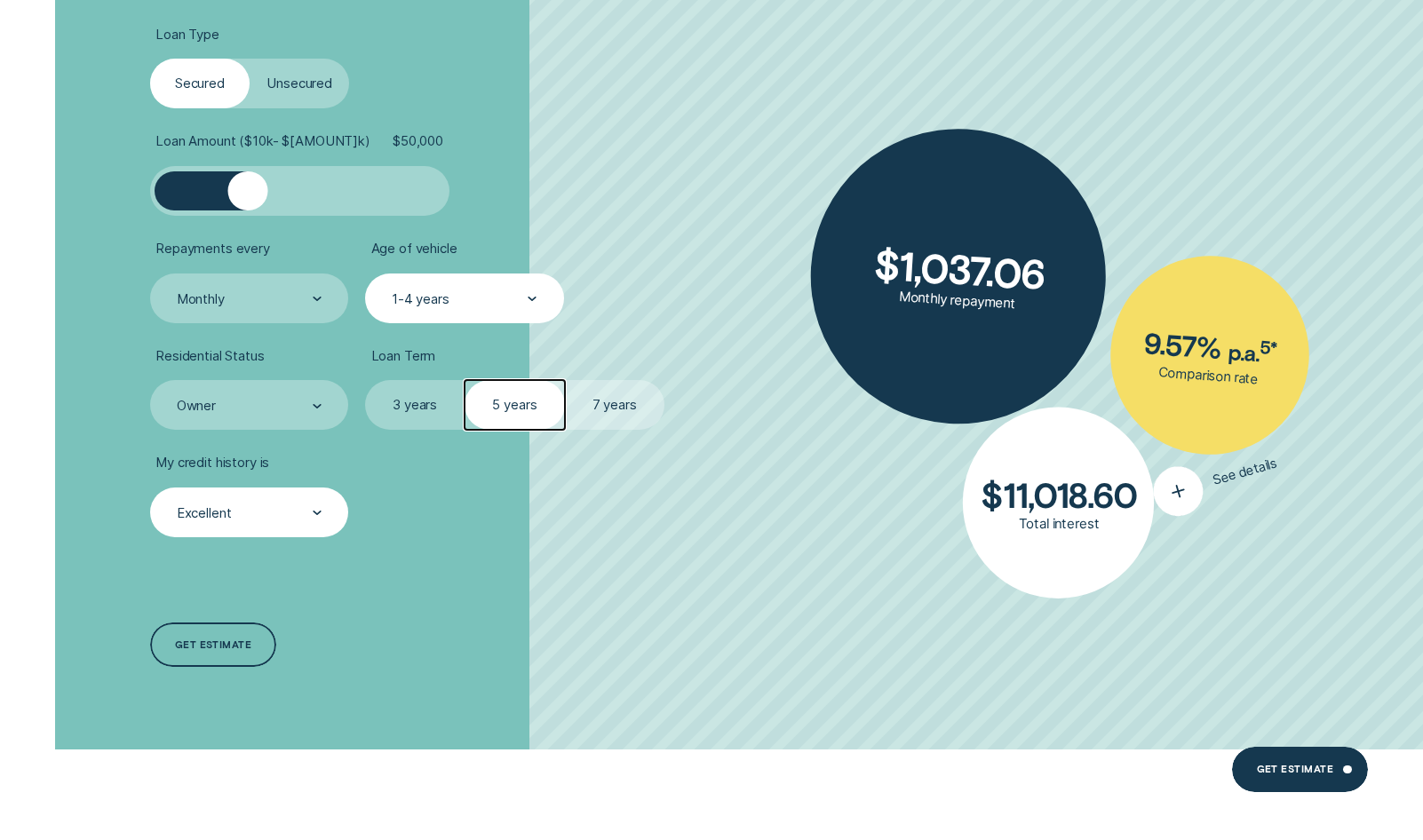 click on "See details" at bounding box center [1245, 472] 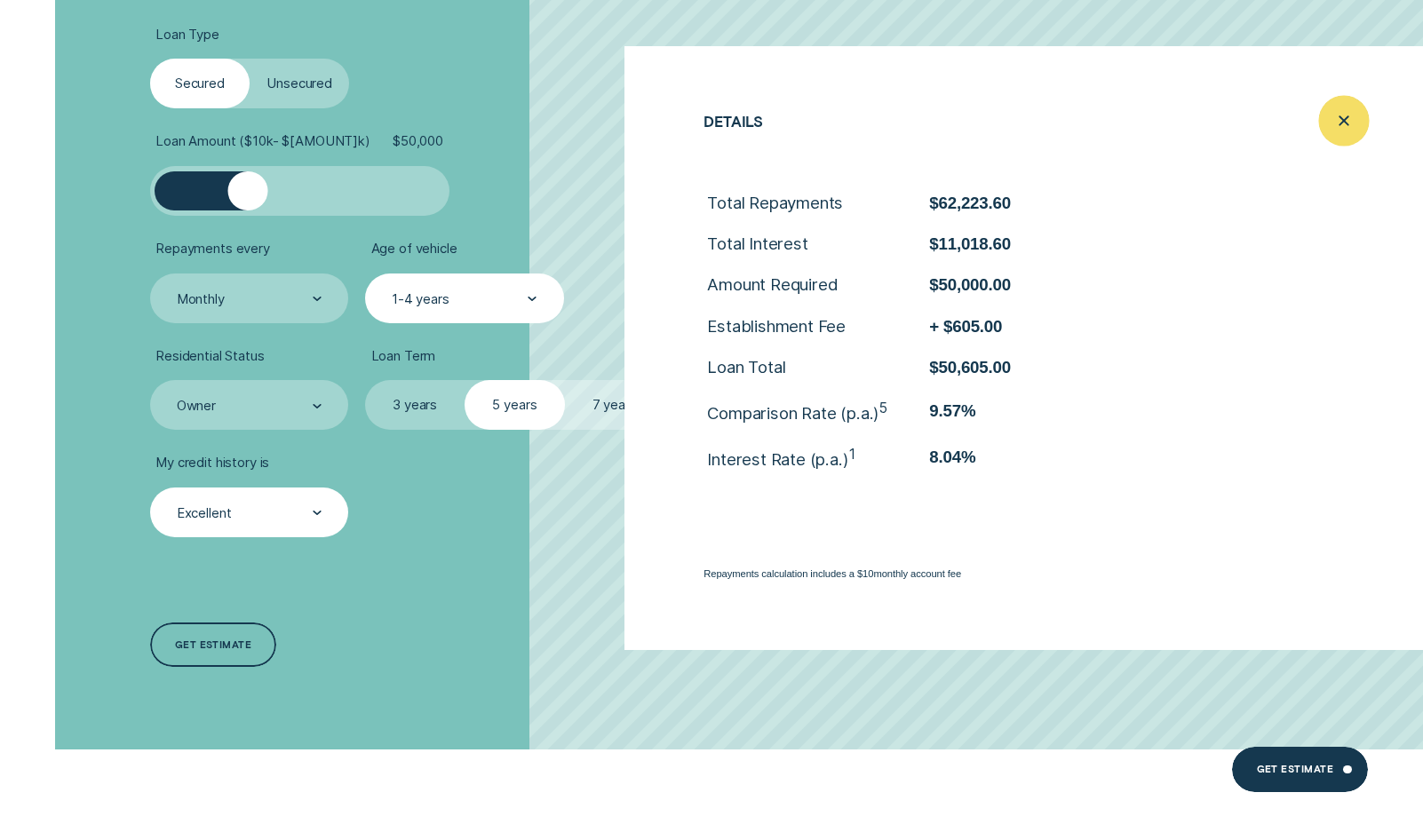 click 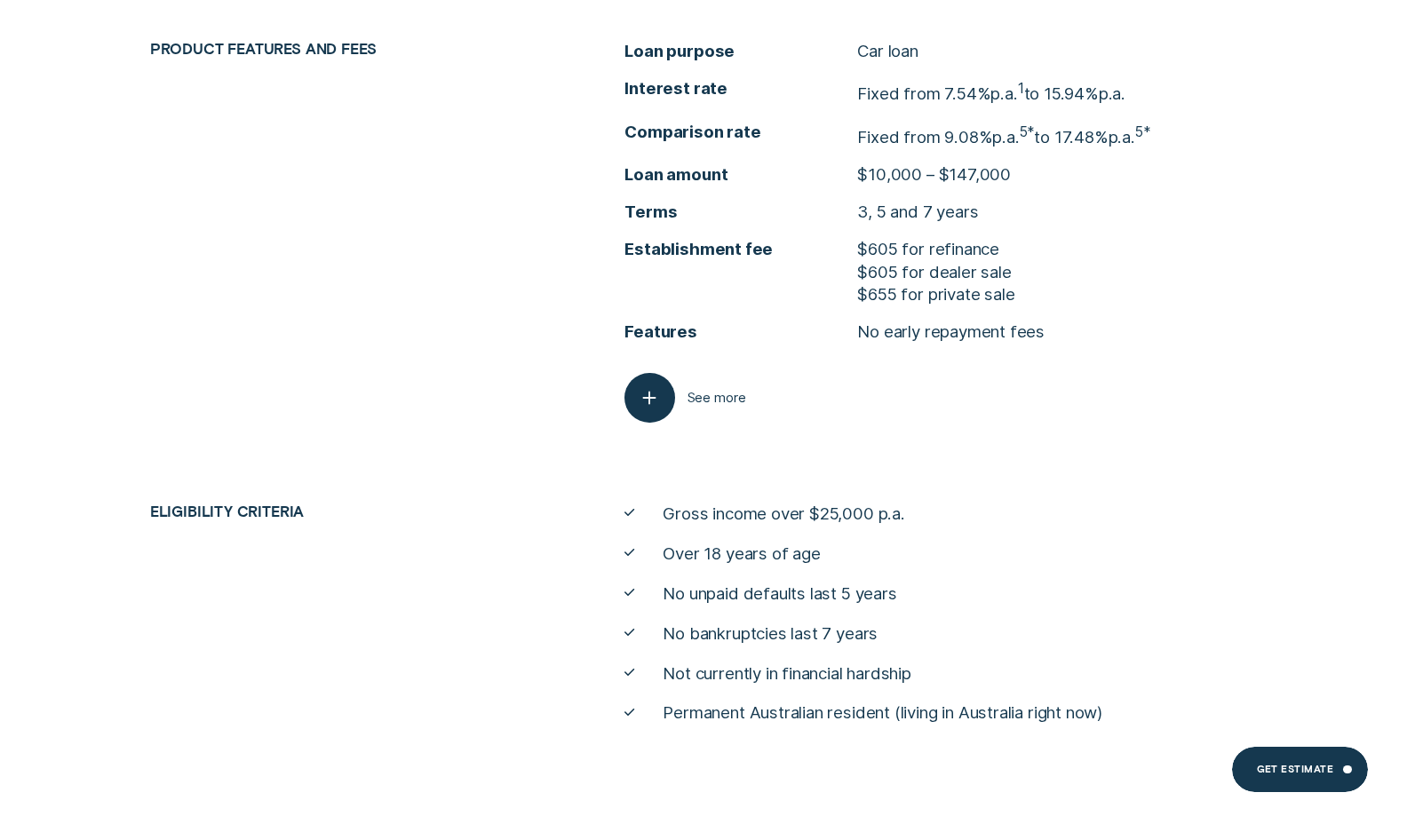 scroll, scrollTop: 6837, scrollLeft: 0, axis: vertical 